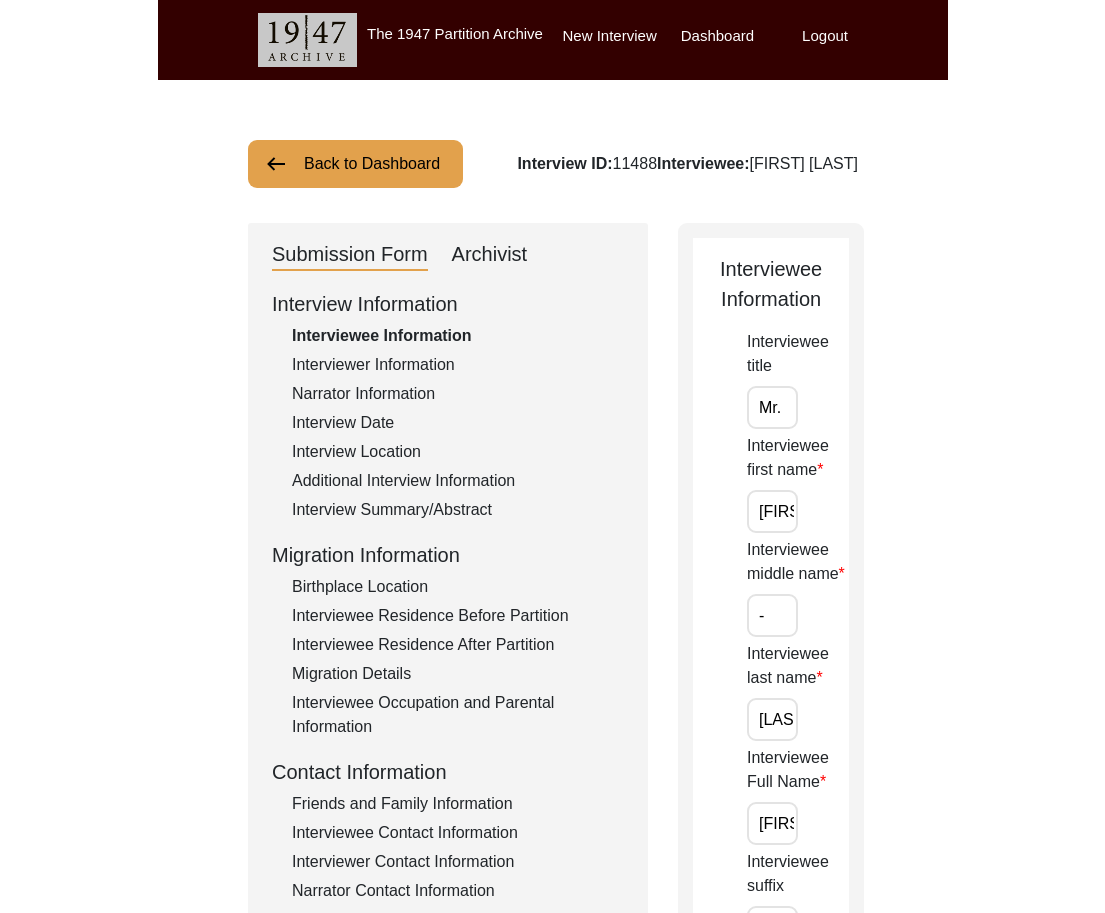 scroll, scrollTop: 0, scrollLeft: 0, axis: both 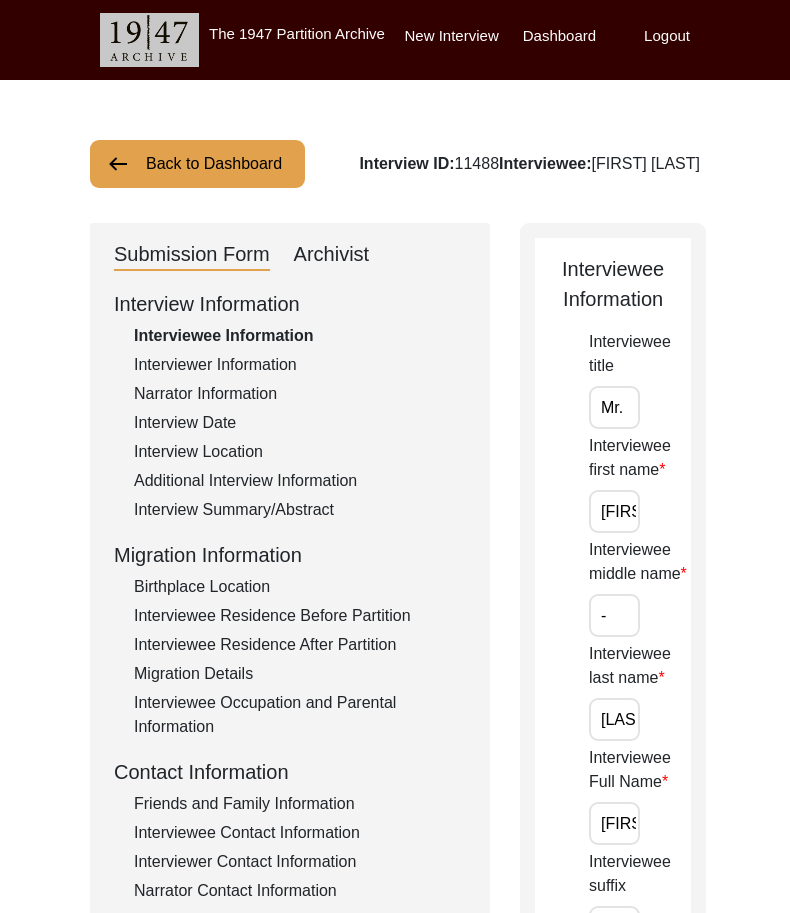 click on "Back to Dashboard" 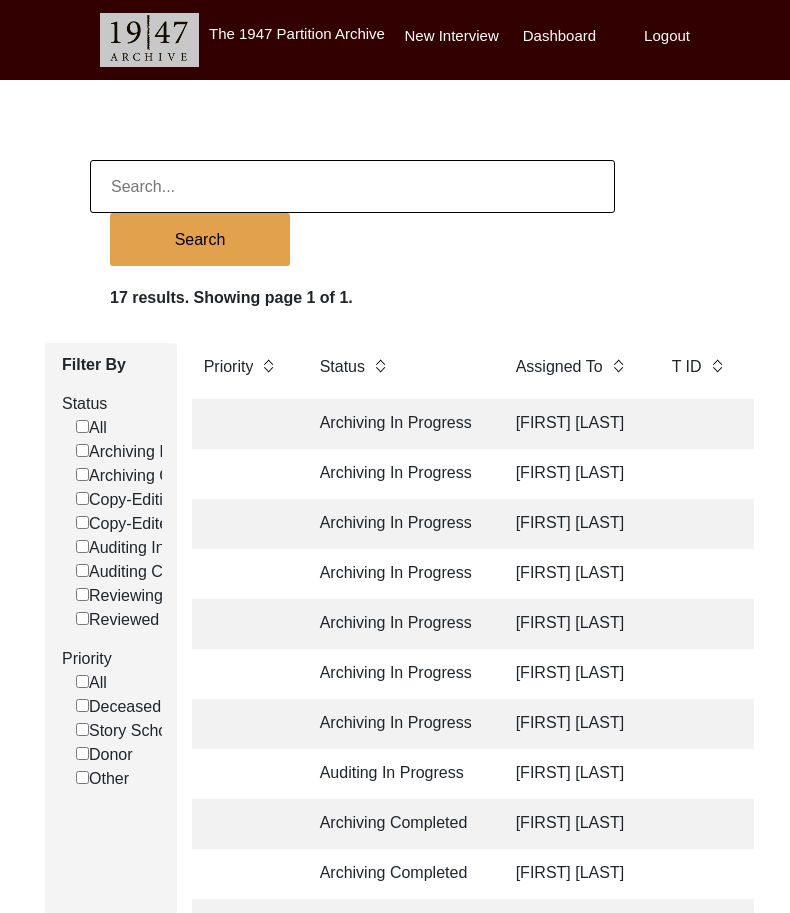 click on "Interviewee Name Interviewer Interview location ([CITY], [PROVINCE], [COUNTRY]) Interview Date Gender of interviewee Interviewee Date of Birth Interviewee Religion Interview Languages "Migrated From (Village/City, State, Country)" "Migrated To (Village/City, State, Country)" POST Form Summary RELEASE Form # Photos of interview Video/Audio Received B-Roll Received Doc & Video confirm email sent Archiving In Progress [FIRST] [LAST] [FIRST] [LAST] [CITY], [PROVINCE], [COUNTRY] [MM]/[DD]/[YYYY] Male [MM]/[DD]/[YYYY] [RELIGION] [LANGUAGE], [LANGUAGE] [CITY], [PROVINCE], [COUNTRY] [CITY], [PROVINCE], [COUNTRY] Archiving In Progress [FIRST] [LAST] [FIRST] [LAST] [CITY], [DISTRICT], [PROVINCE], [COUNTRY] [M]/[DD]/[YYYY]" 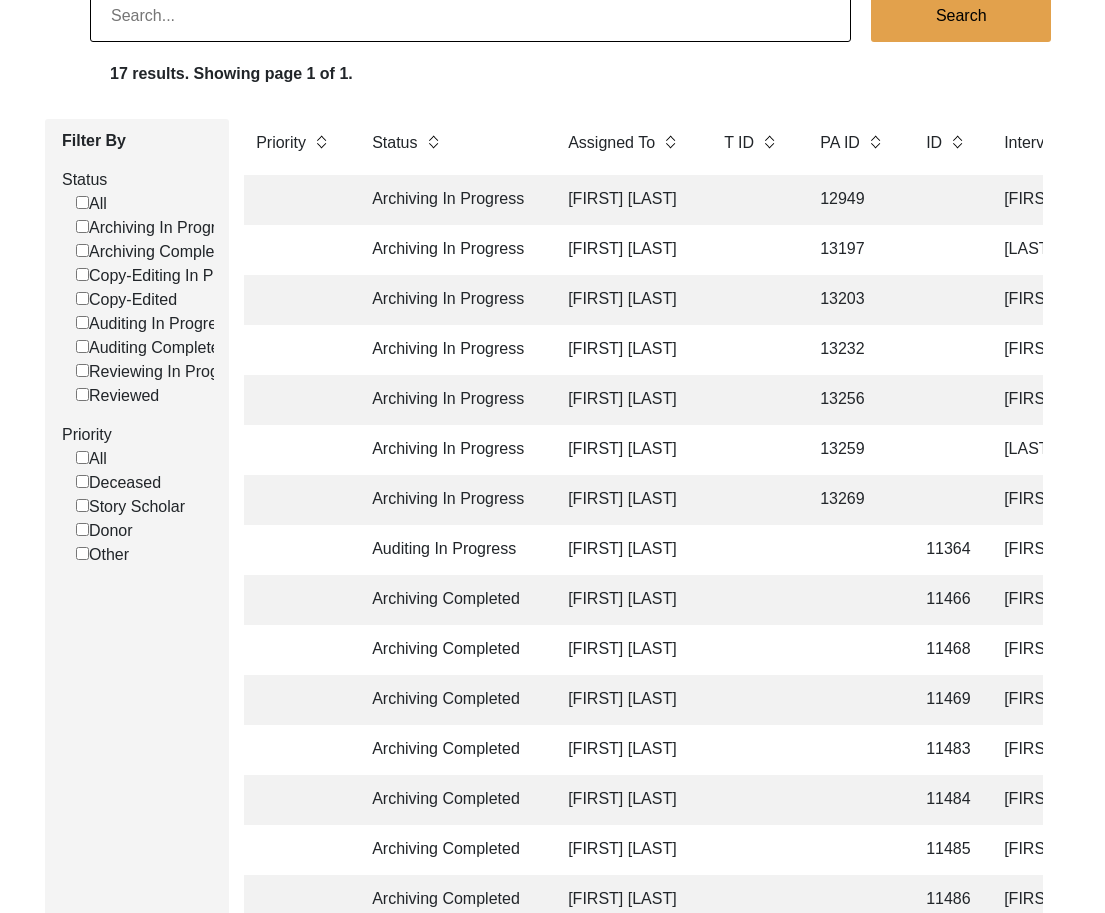 scroll, scrollTop: 187, scrollLeft: 0, axis: vertical 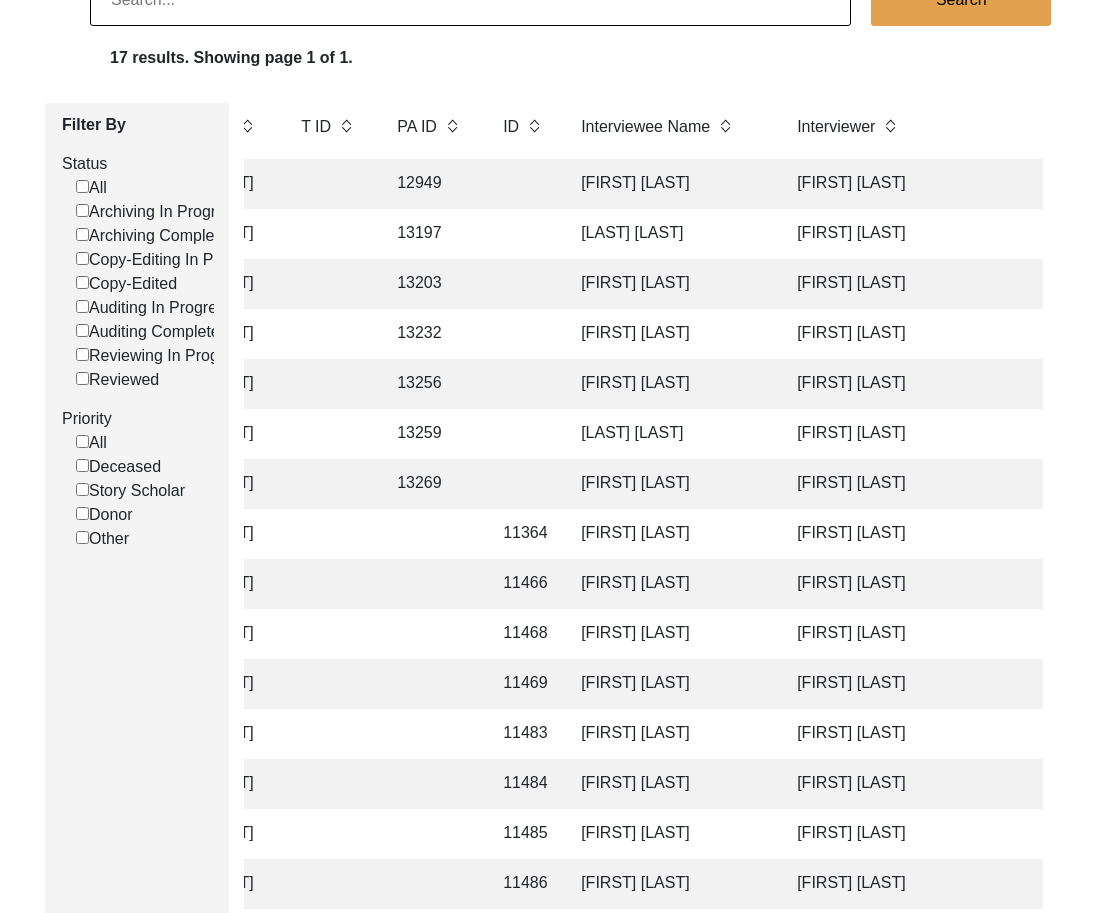 click on "[FIRST] [LAST]" 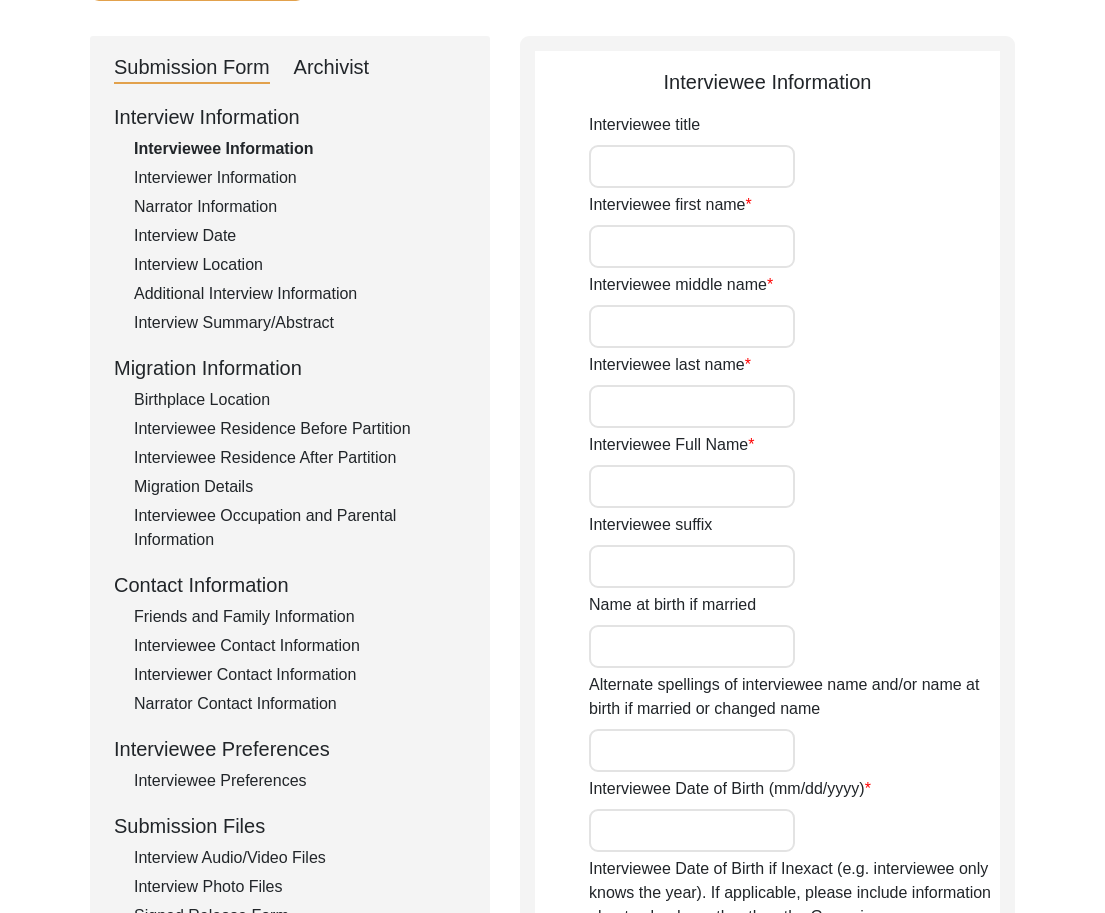 type on "Mr." 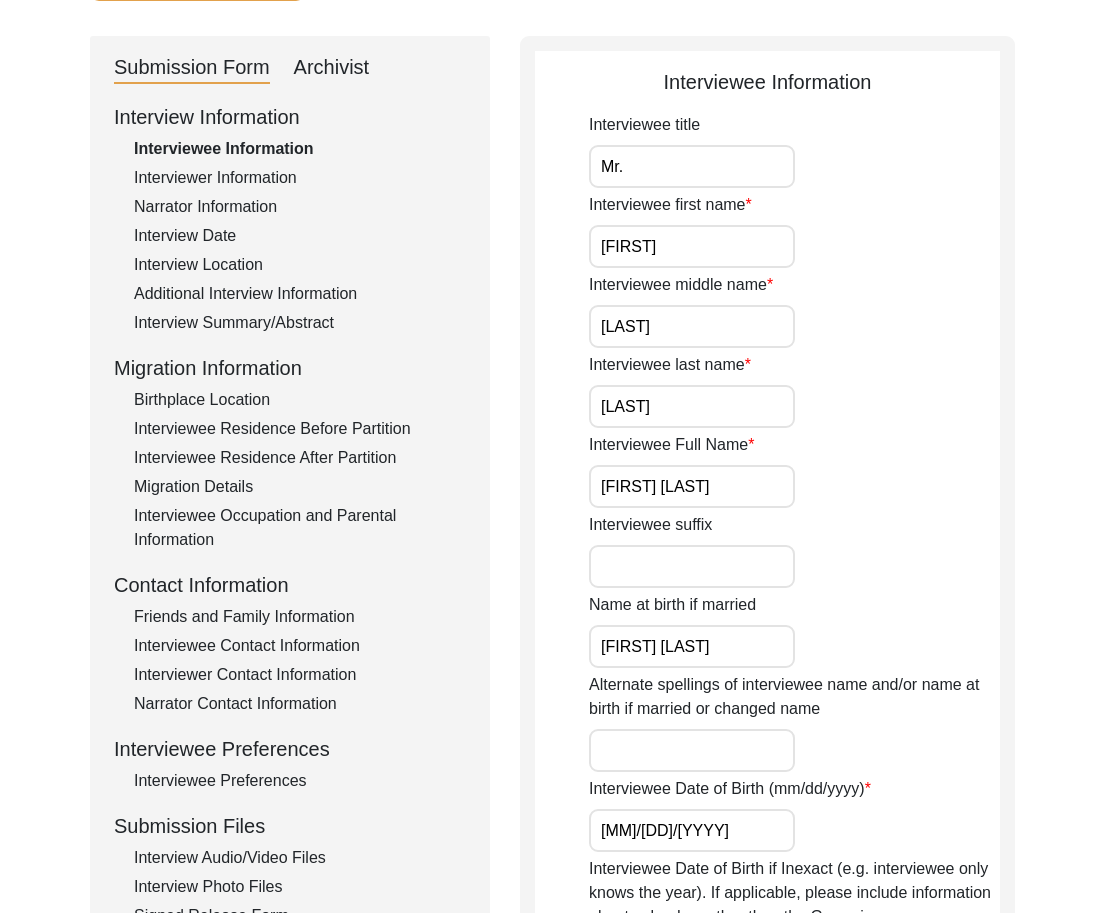 scroll, scrollTop: 0, scrollLeft: 0, axis: both 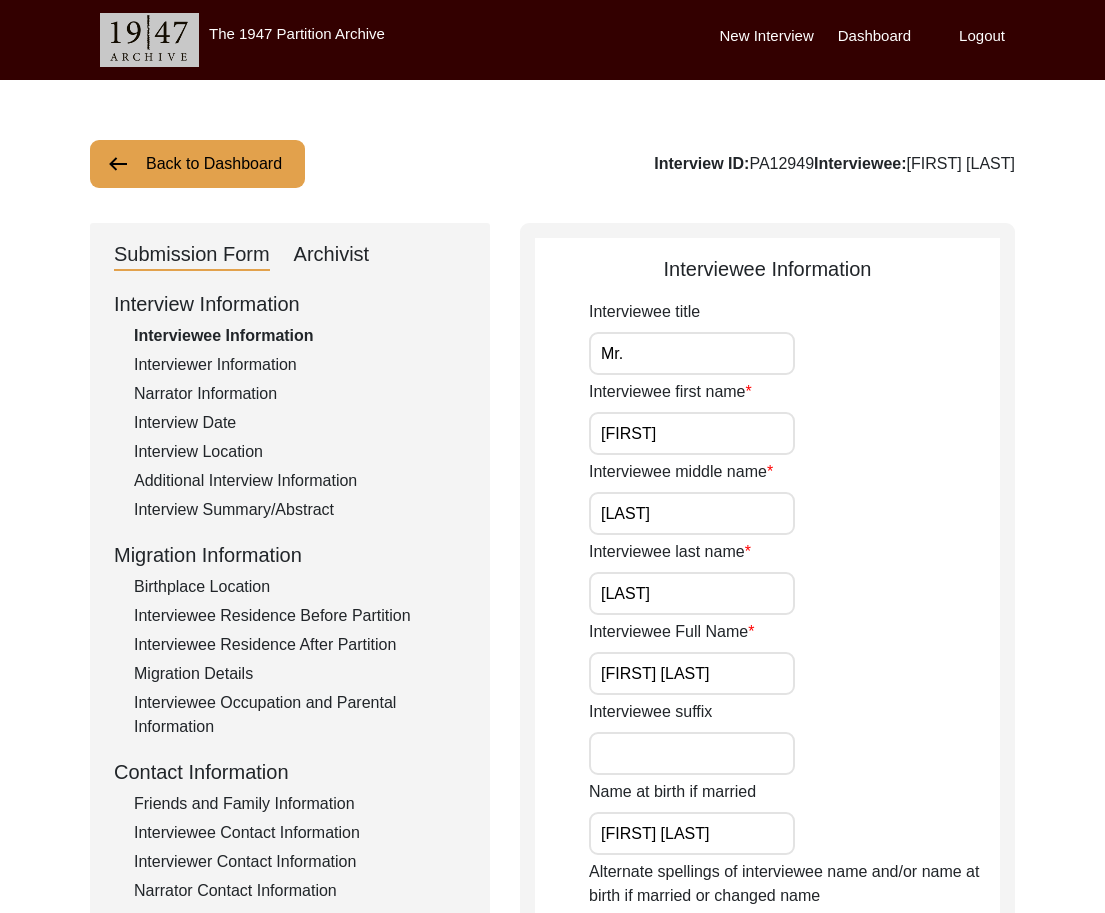click on "Archivist" 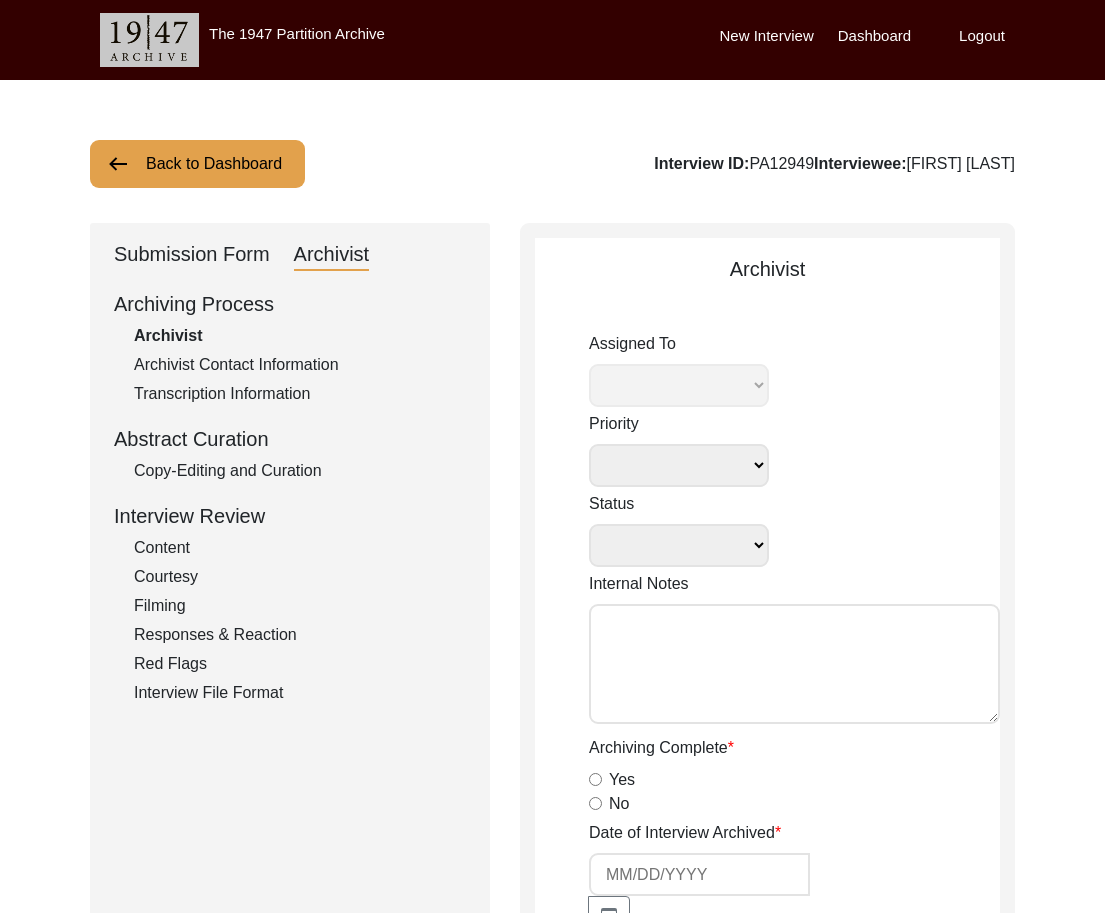 select 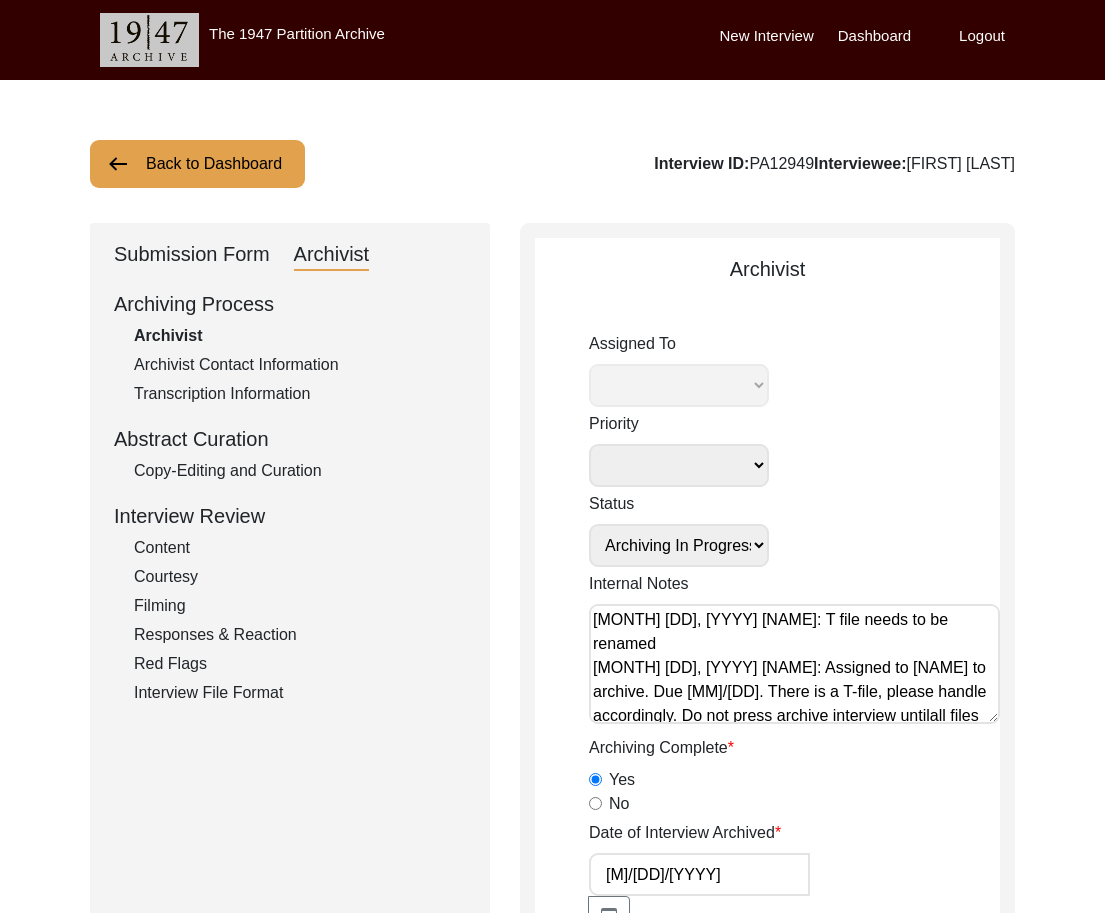 radio on "true" 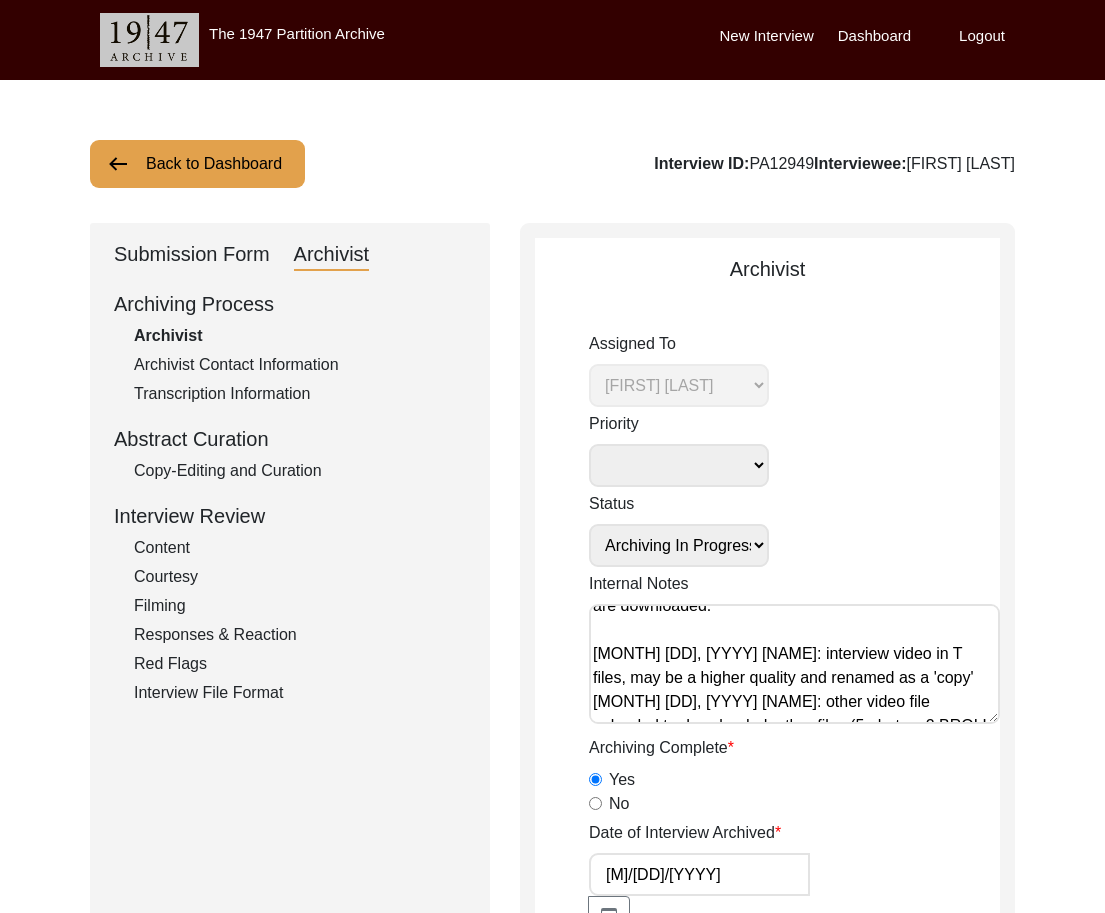 scroll, scrollTop: 152, scrollLeft: 0, axis: vertical 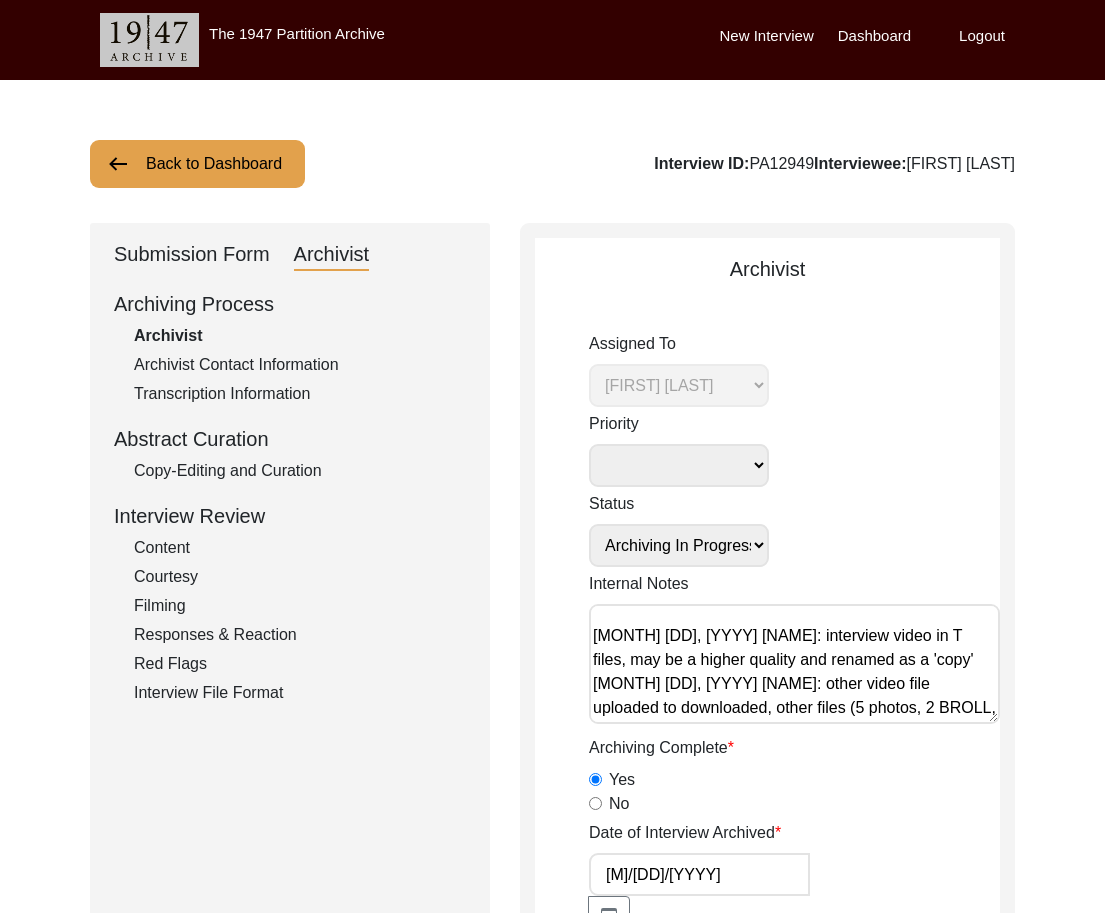 drag, startPoint x: 216, startPoint y: 132, endPoint x: 241, endPoint y: 165, distance: 41.400482 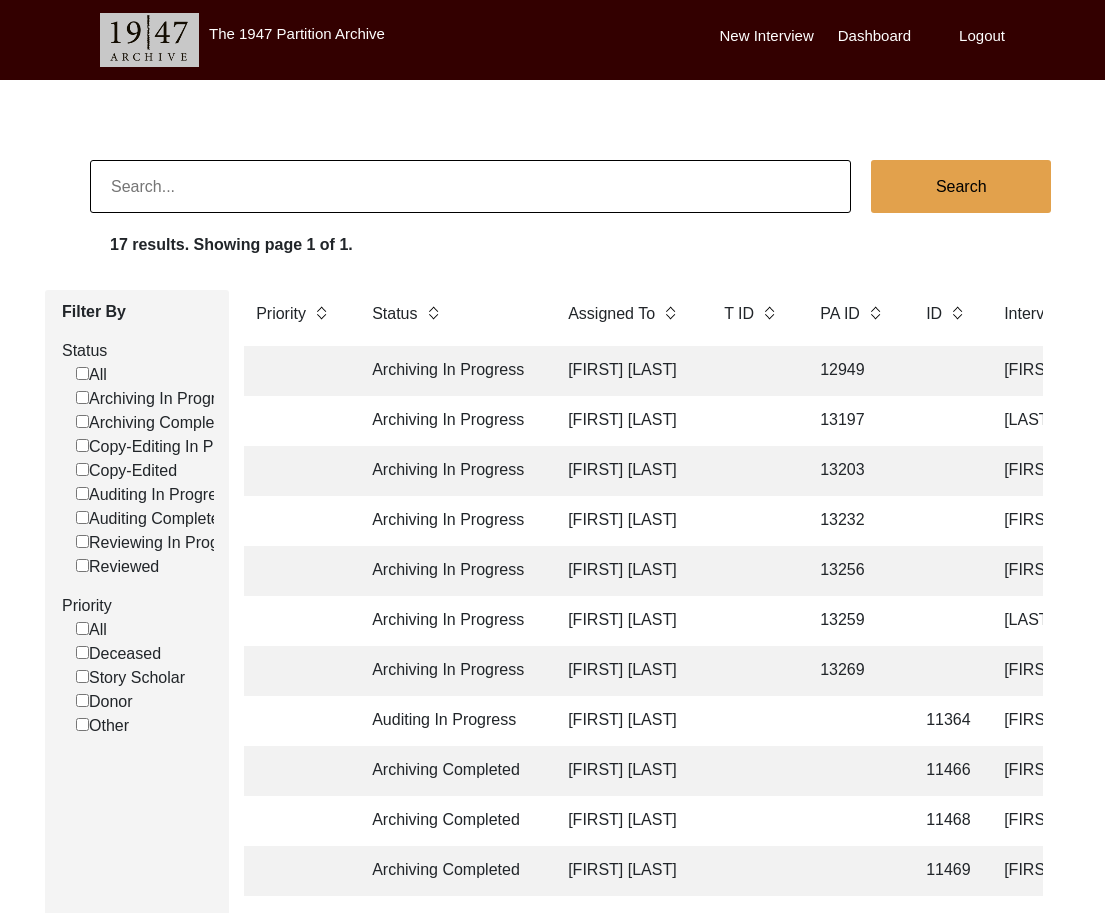 click on "13197" 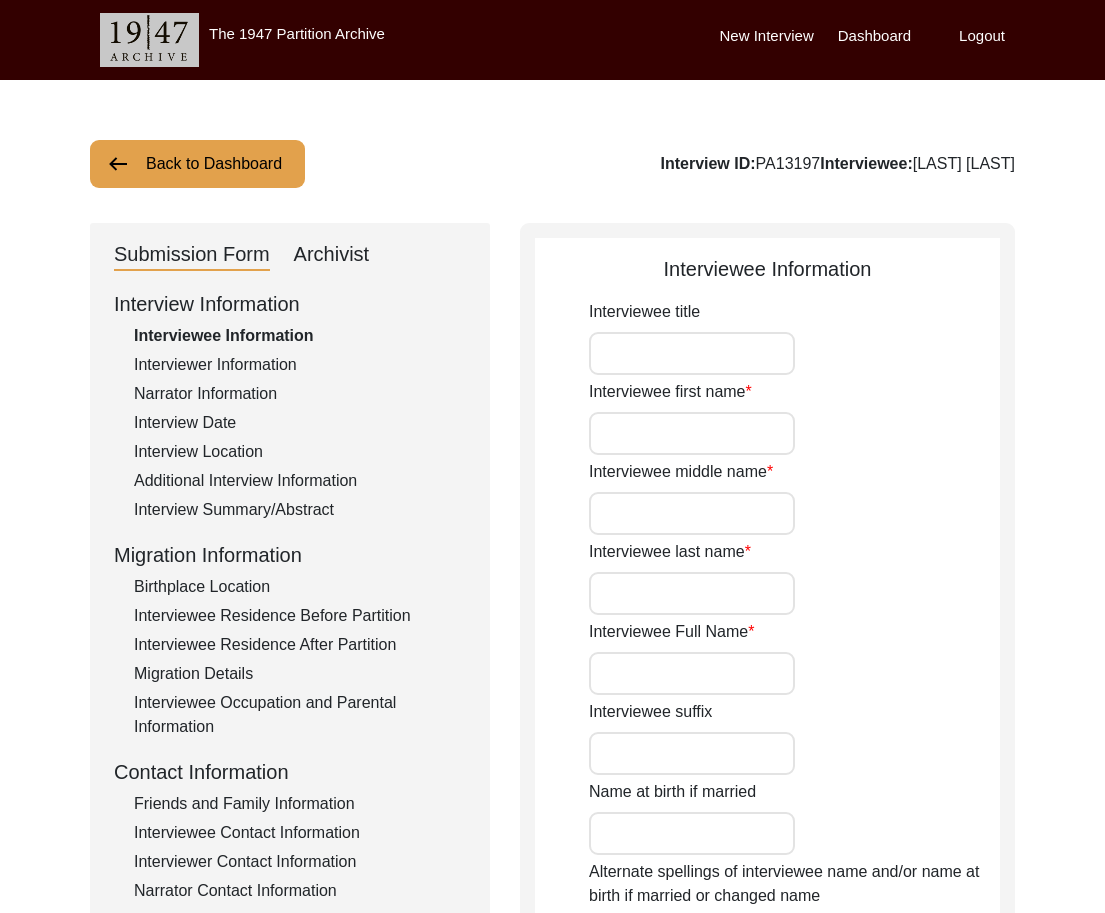 type on "Mr." 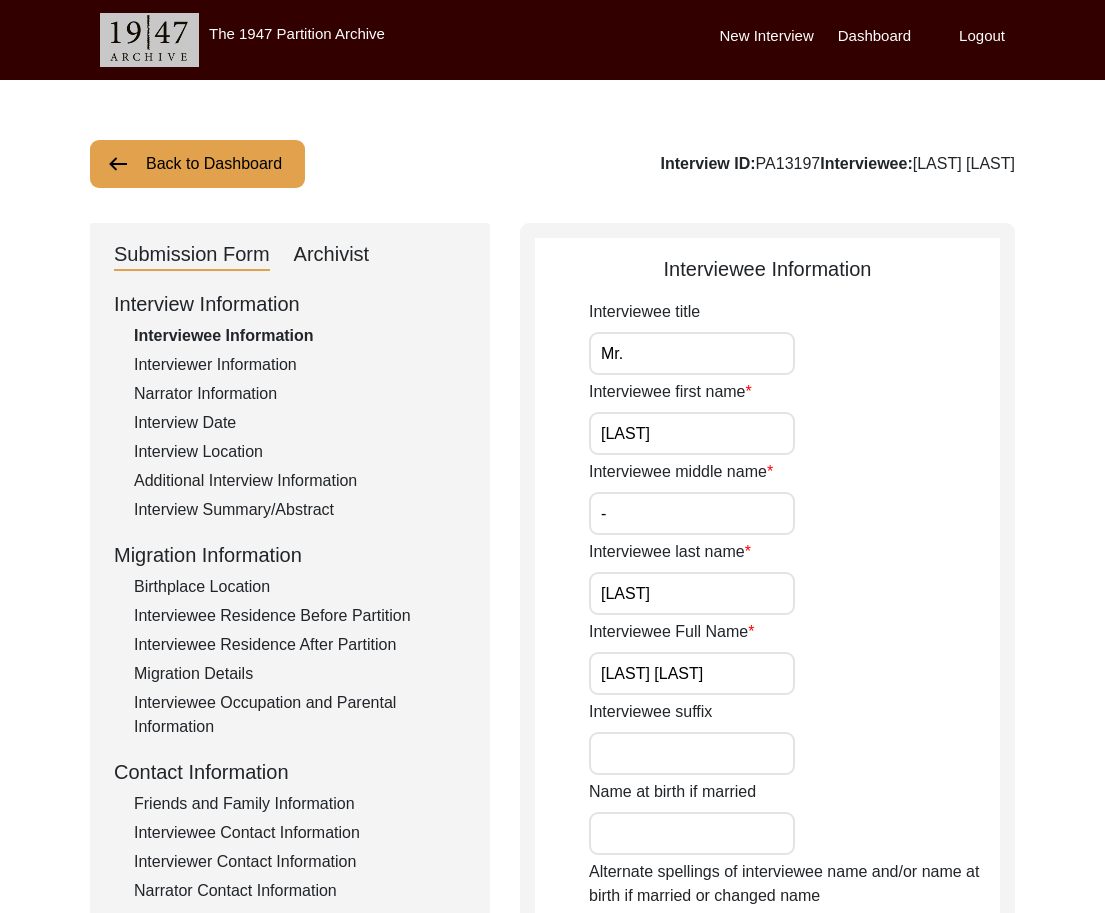 click on "Archivist" 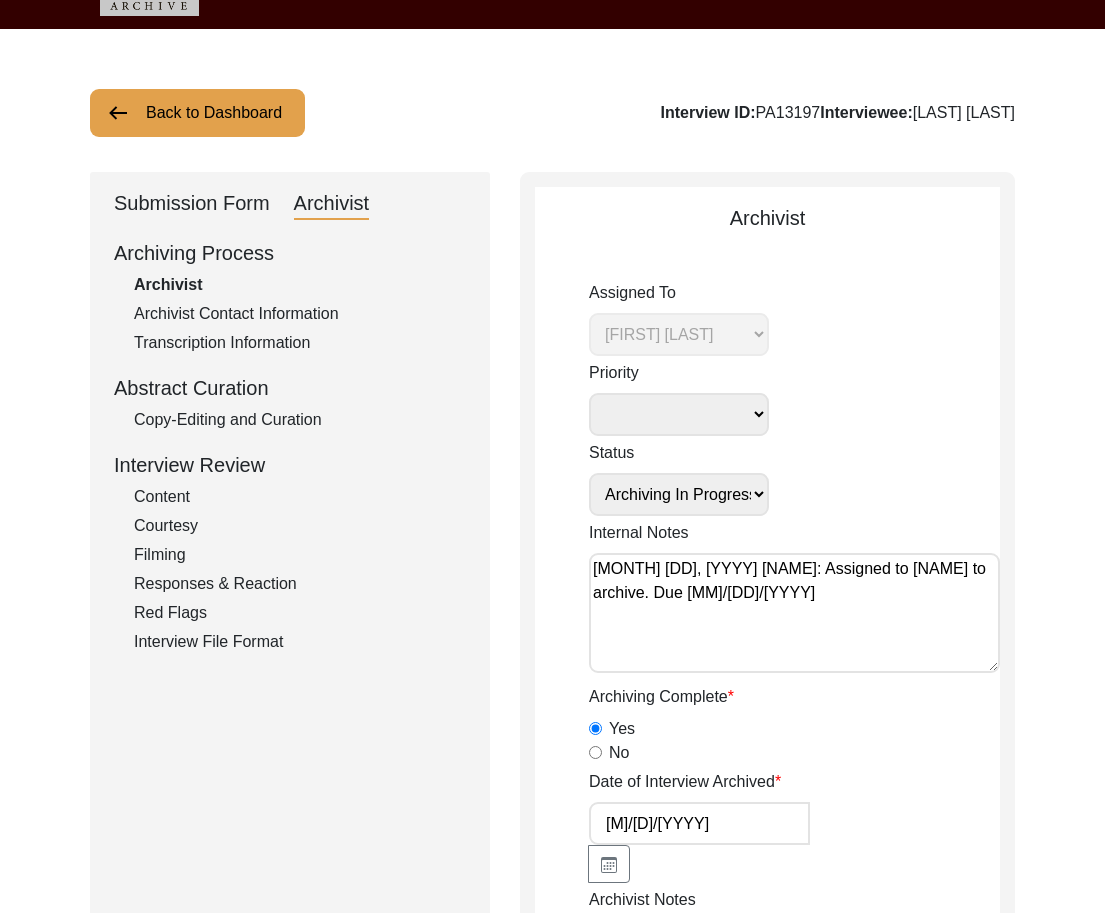 scroll, scrollTop: 0, scrollLeft: 0, axis: both 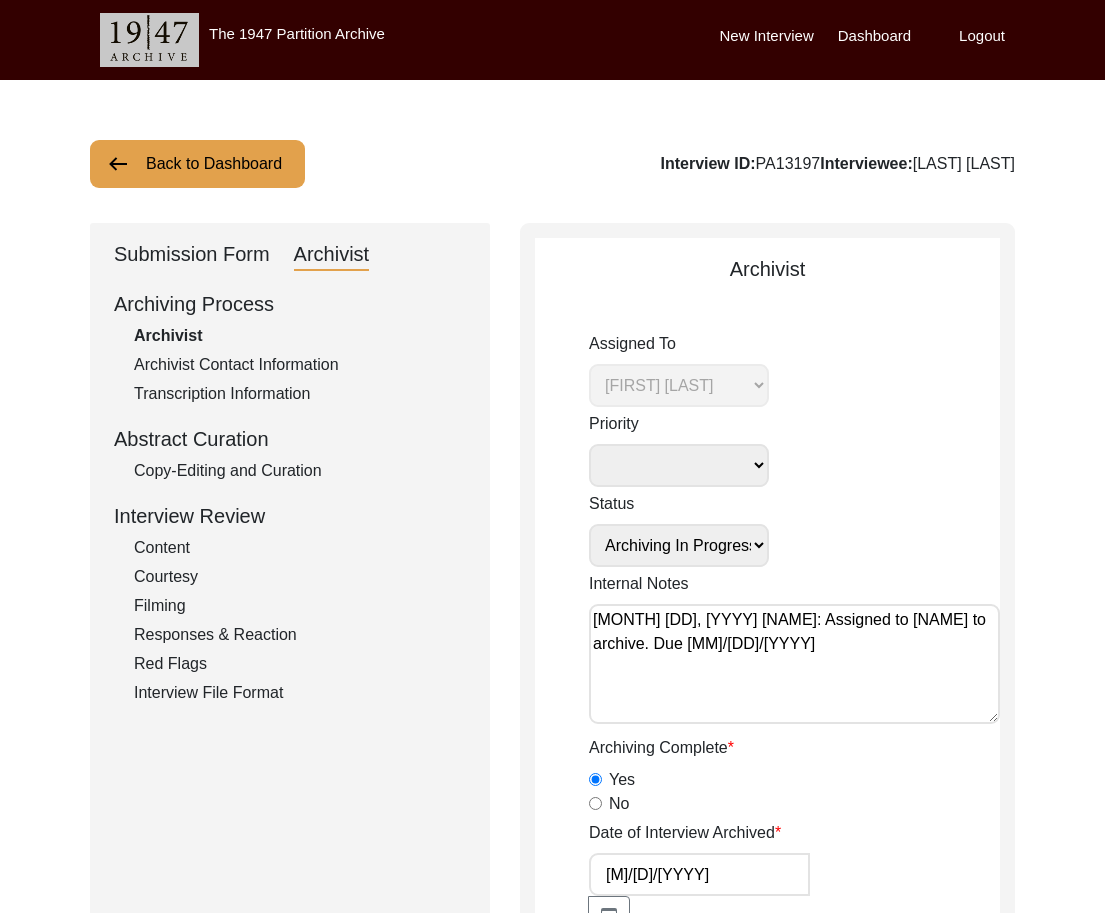 drag, startPoint x: 227, startPoint y: 253, endPoint x: 242, endPoint y: 256, distance: 15.297058 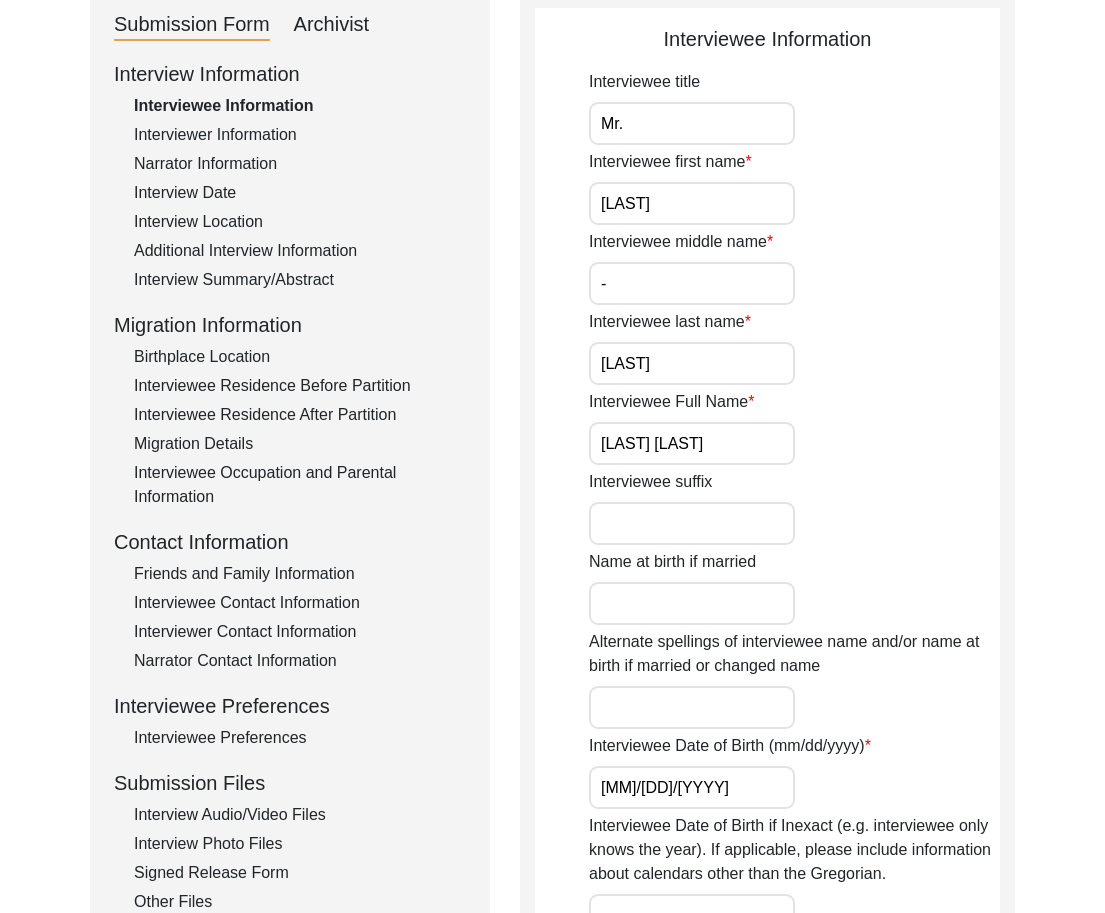 scroll, scrollTop: 725, scrollLeft: 0, axis: vertical 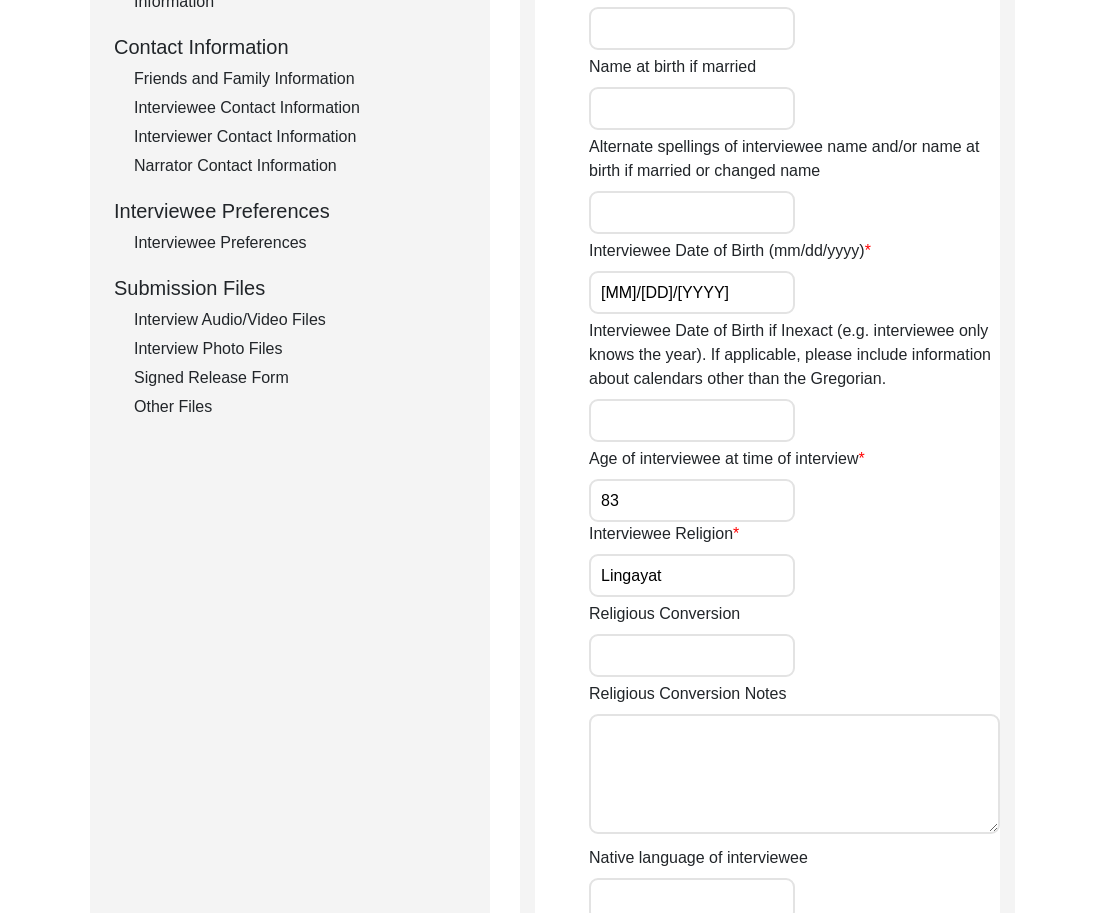 click on "Interview Audio/Video Files" 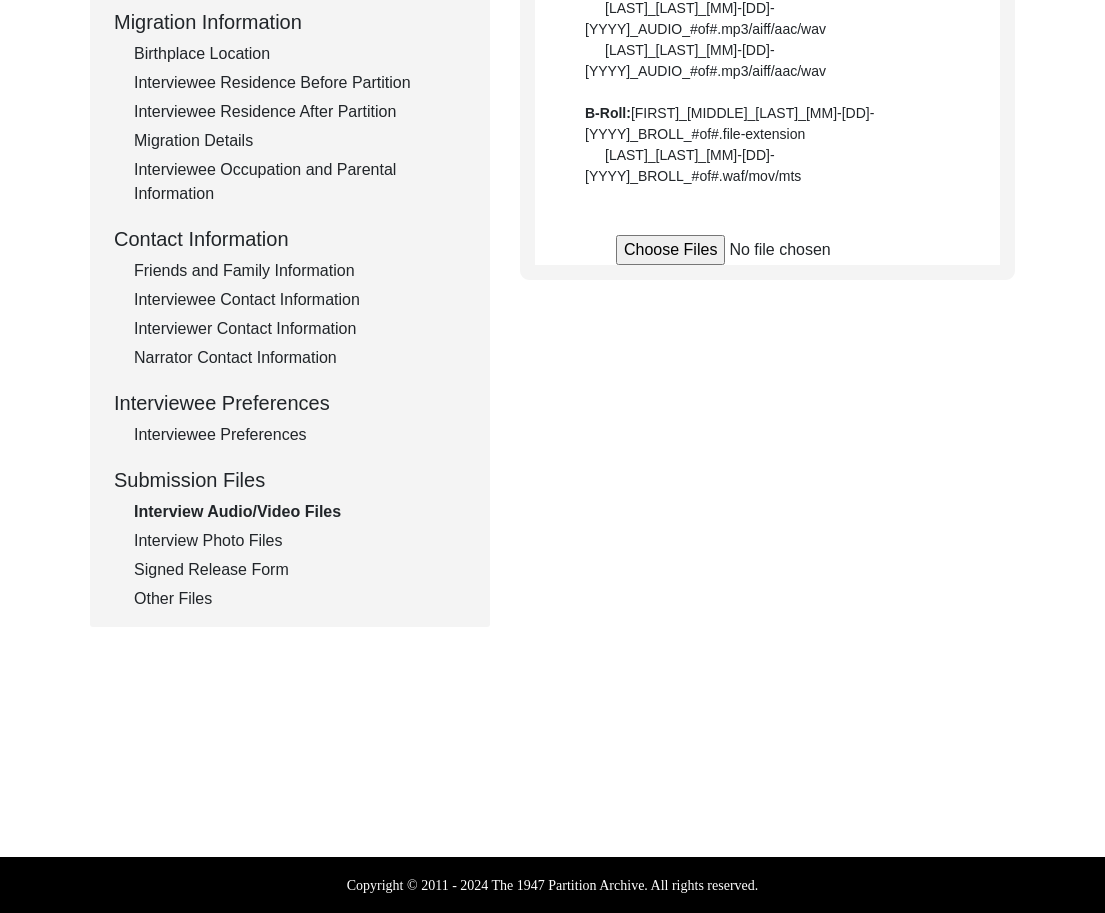 scroll, scrollTop: 725, scrollLeft: 0, axis: vertical 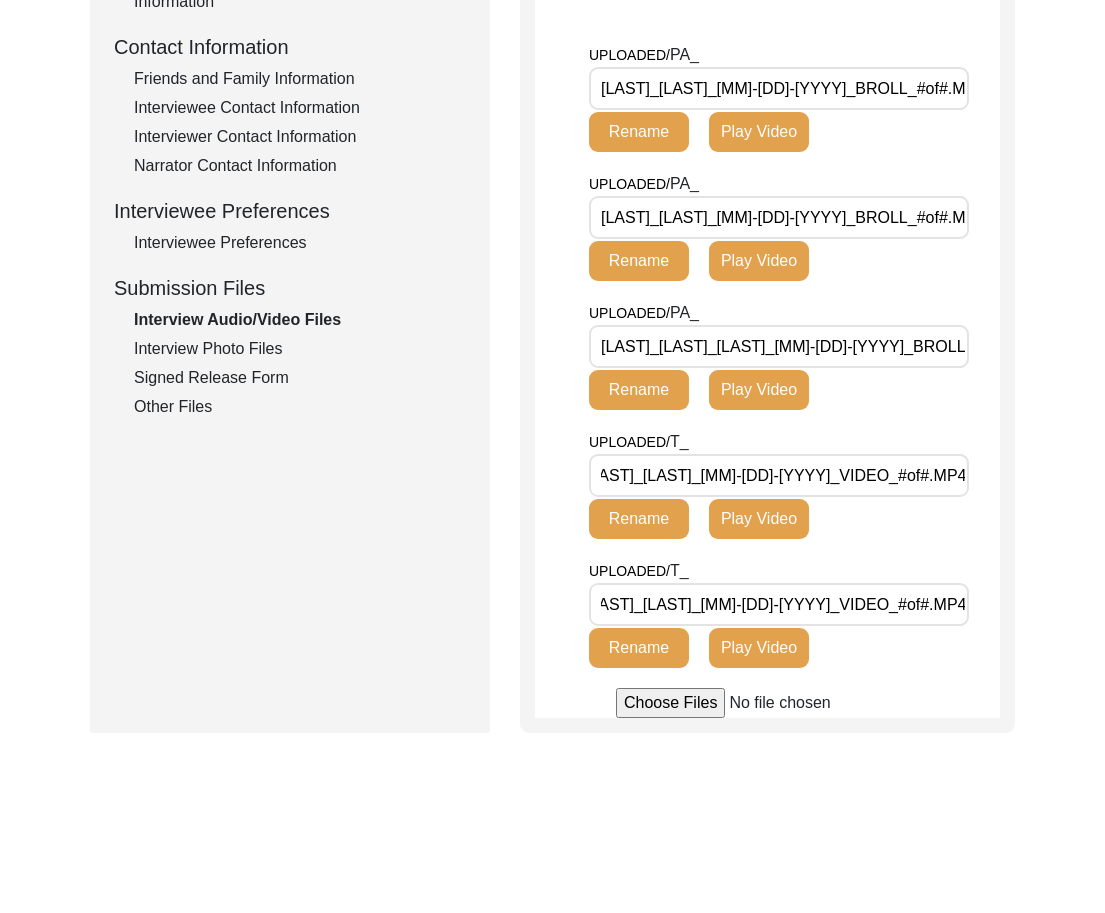 drag, startPoint x: 662, startPoint y: 344, endPoint x: 556, endPoint y: 347, distance: 106.04244 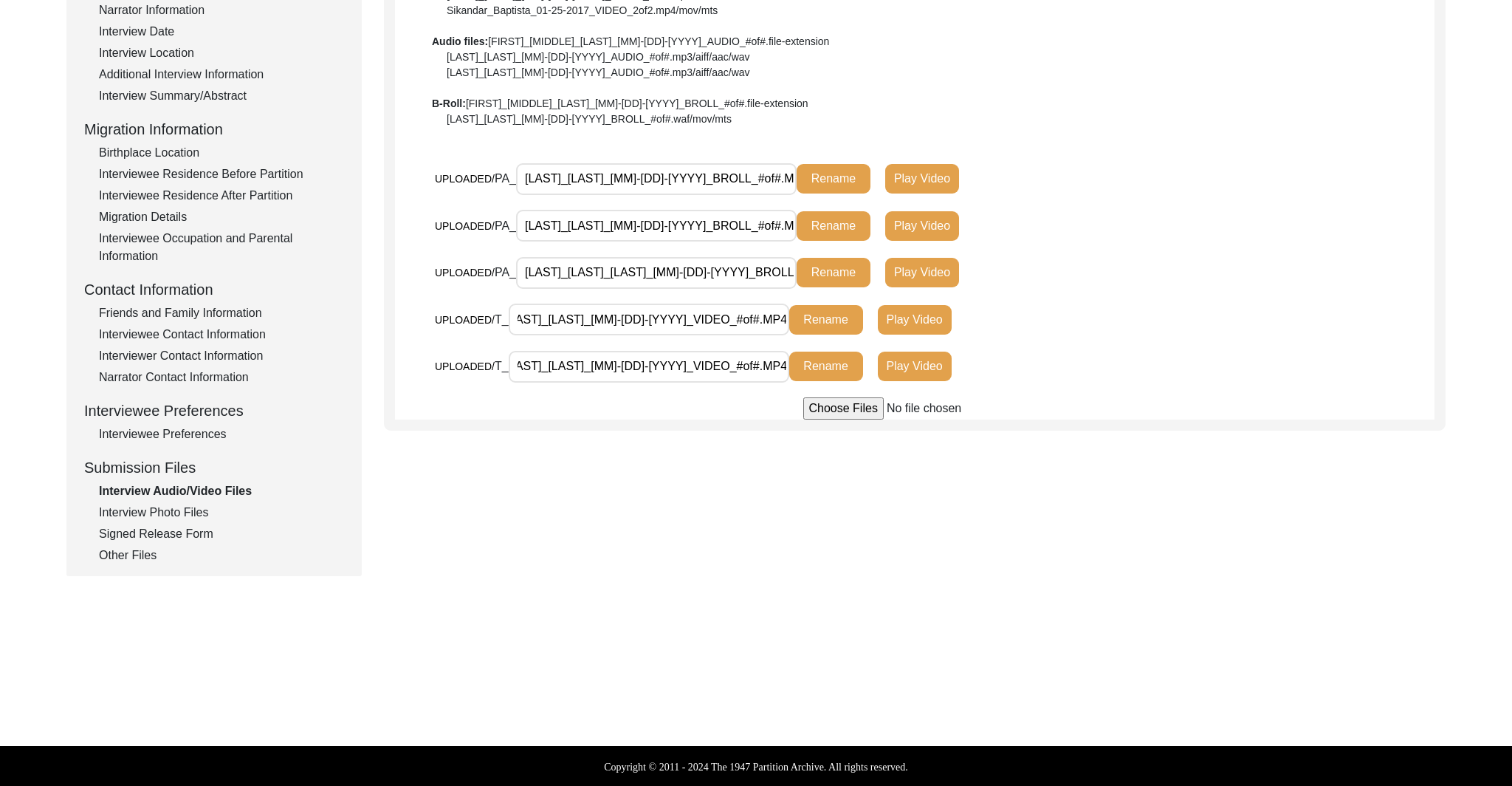 scroll, scrollTop: 0, scrollLeft: 0, axis: both 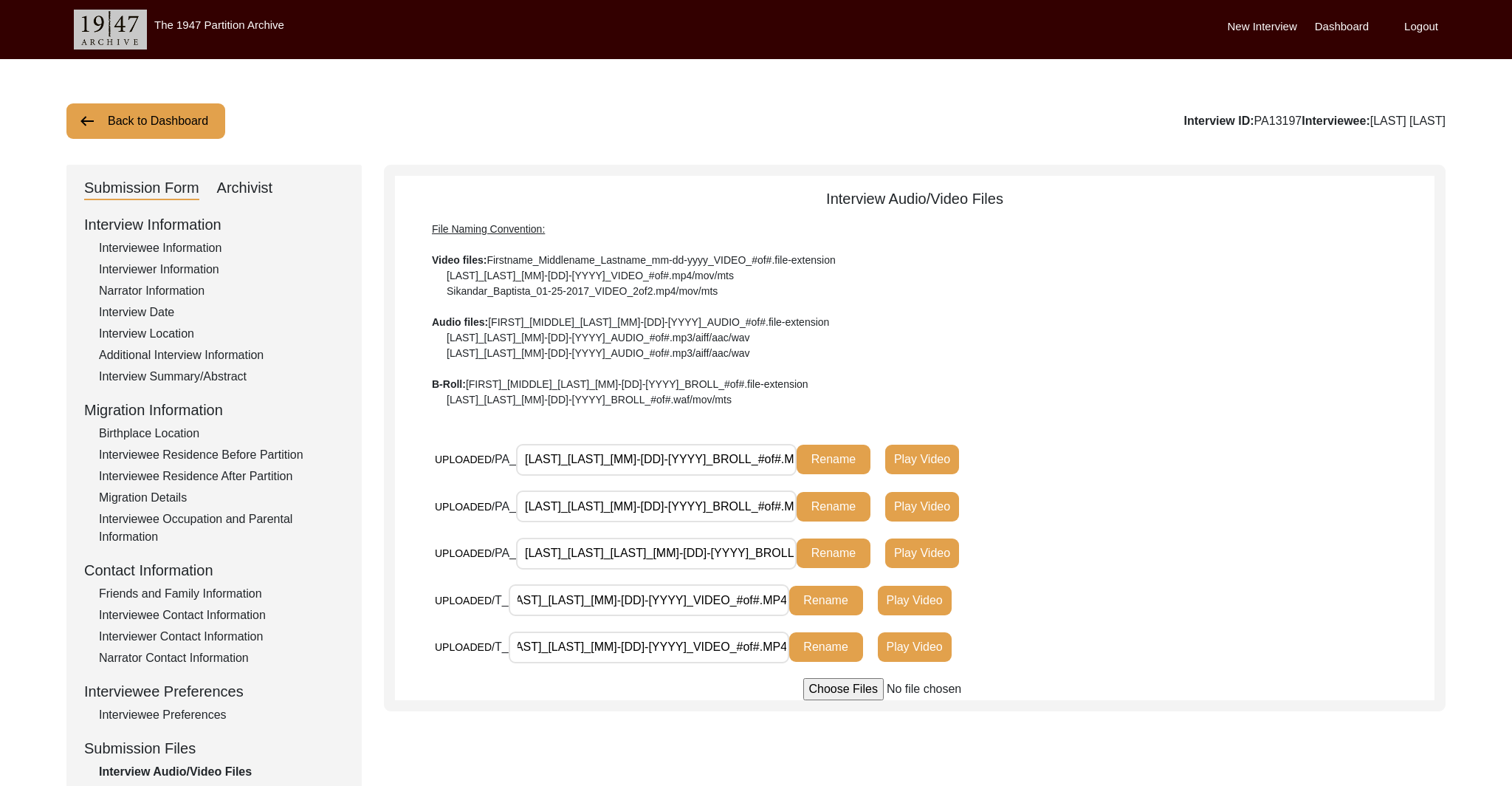 click on "Back to Dashboard" 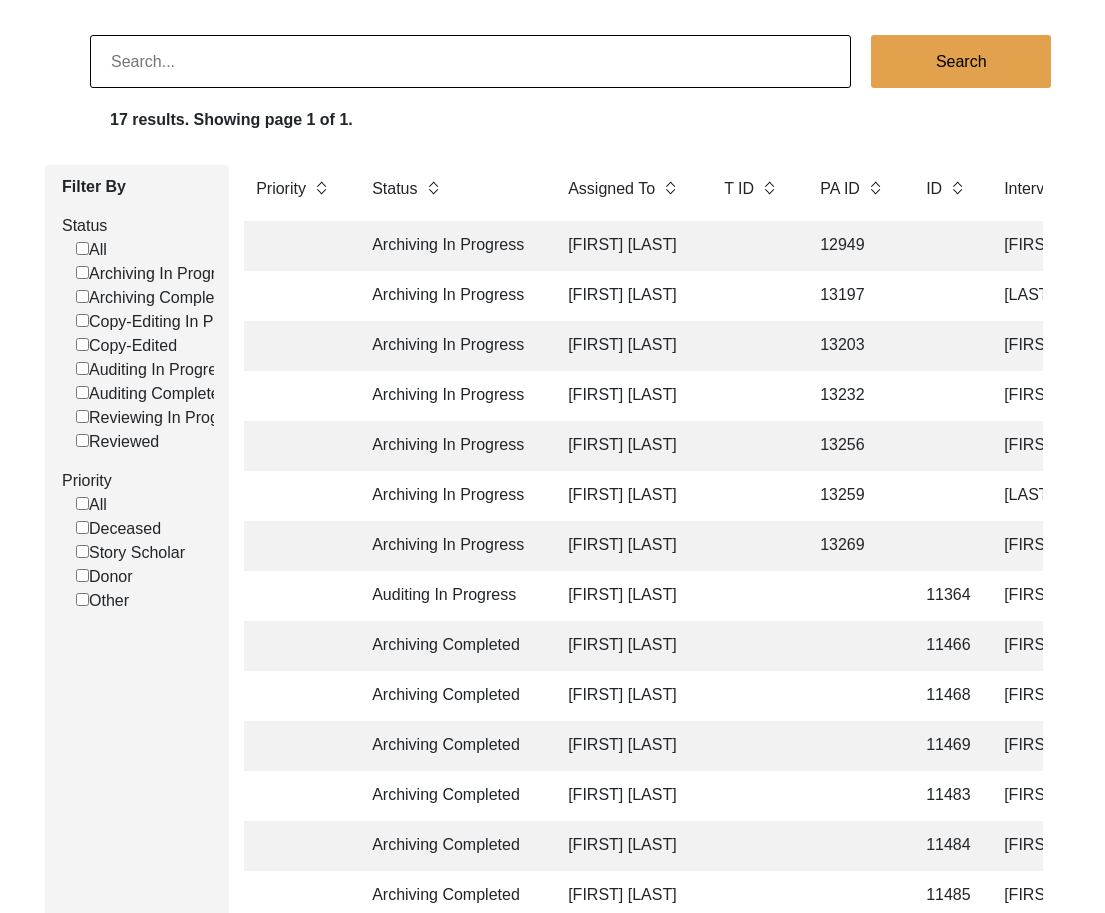 scroll, scrollTop: 87, scrollLeft: 0, axis: vertical 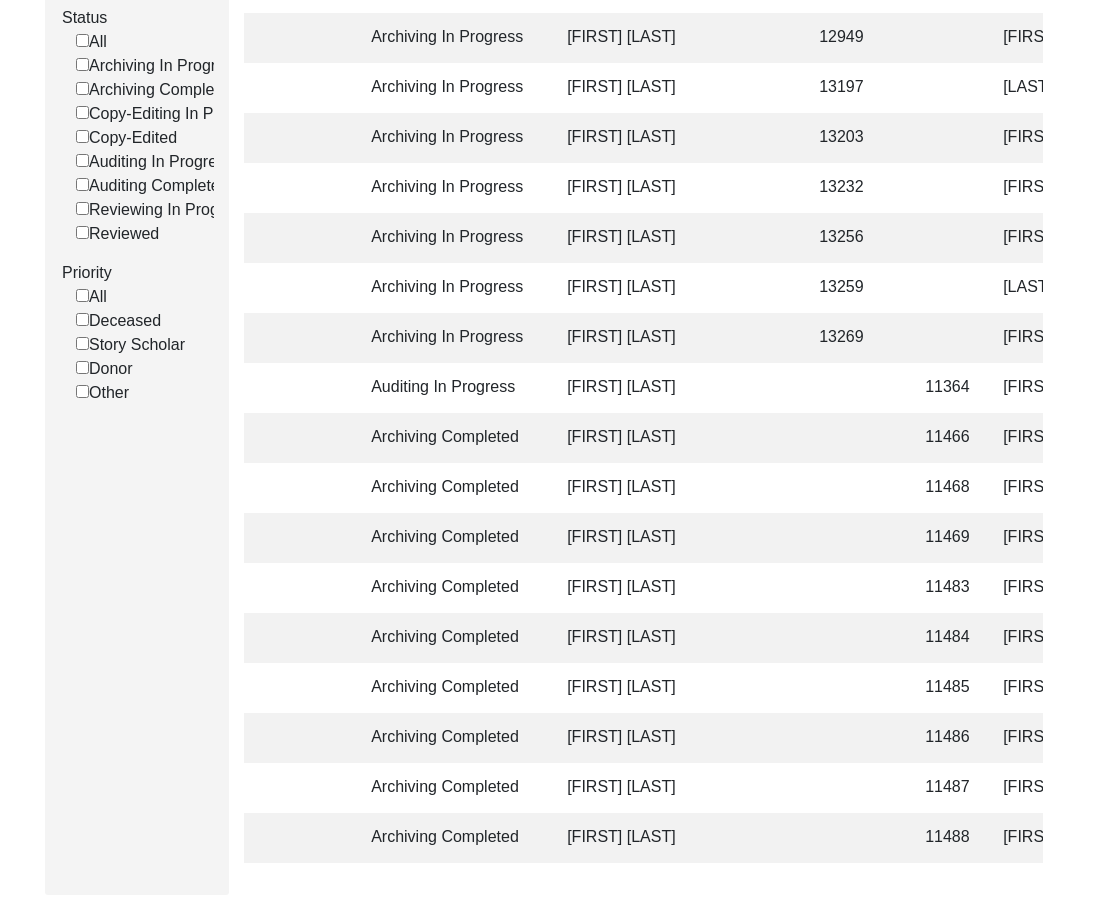 click 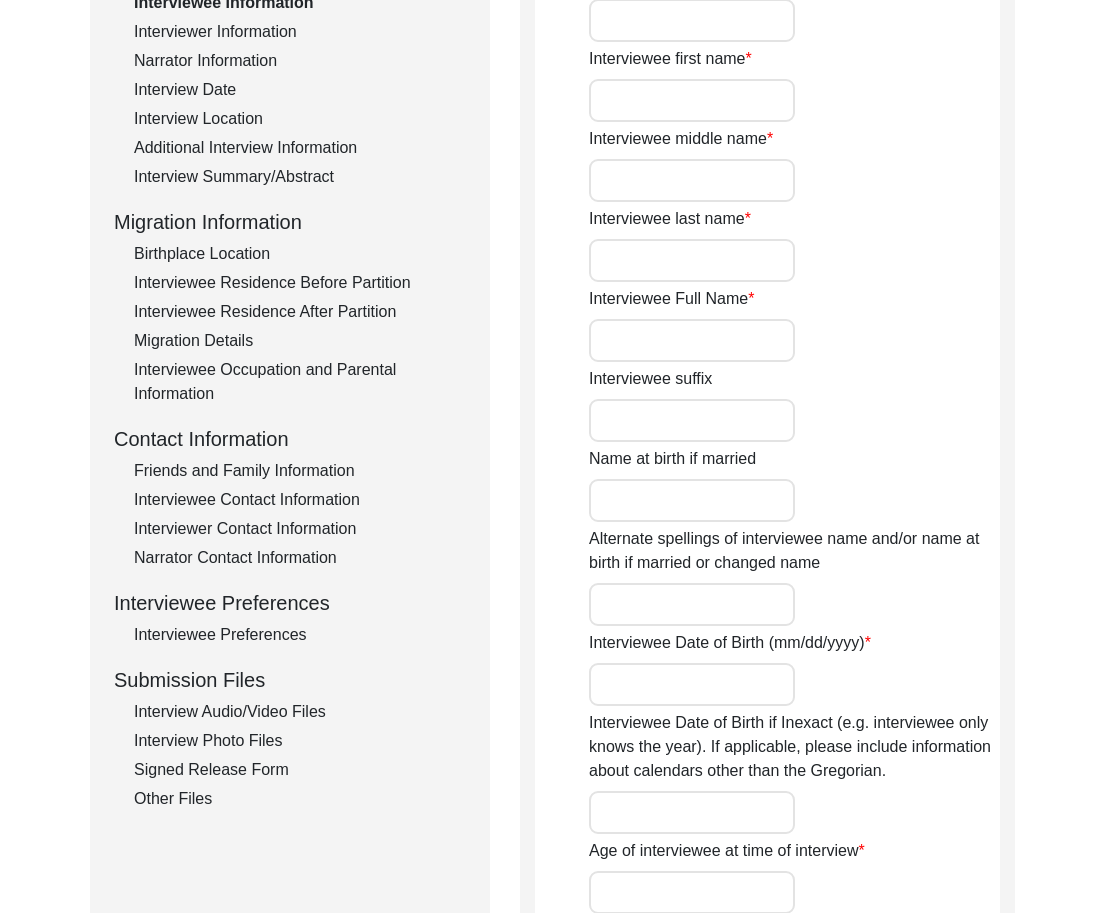 type on "Mr." 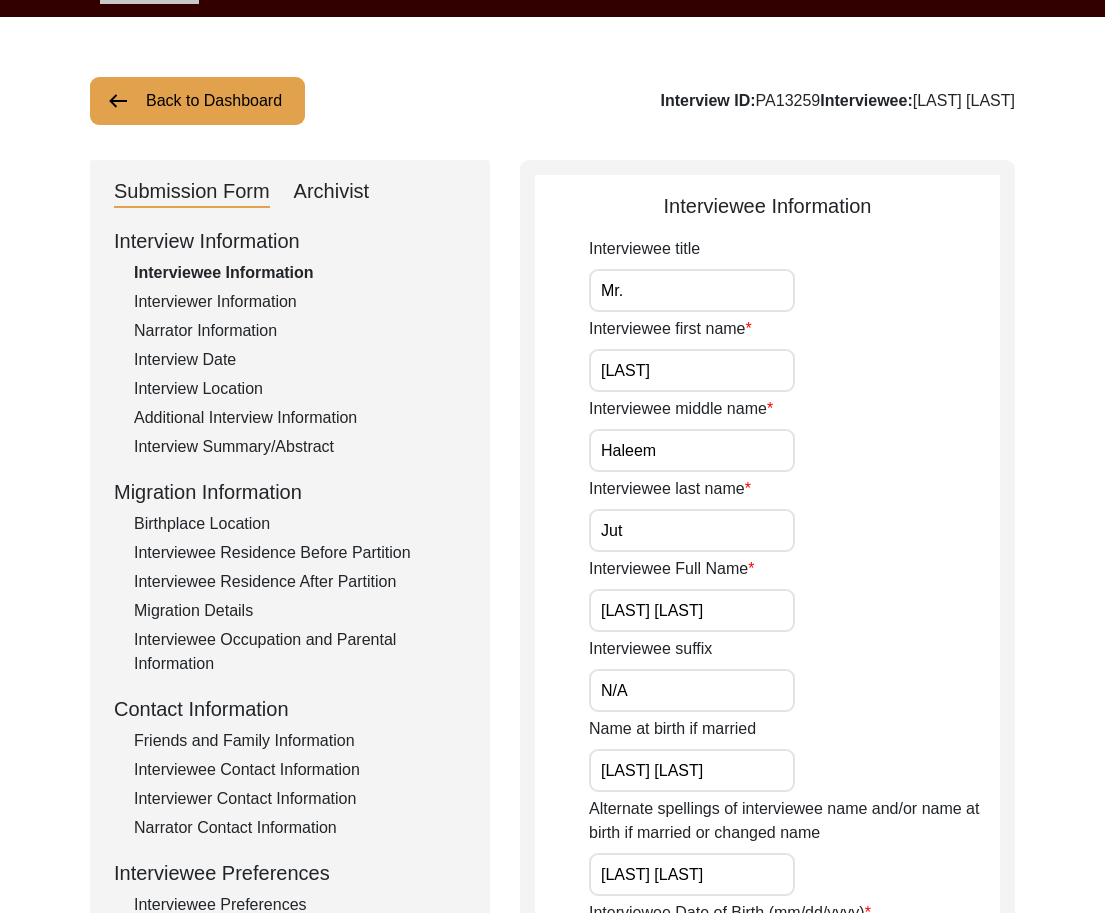 scroll, scrollTop: 62, scrollLeft: 0, axis: vertical 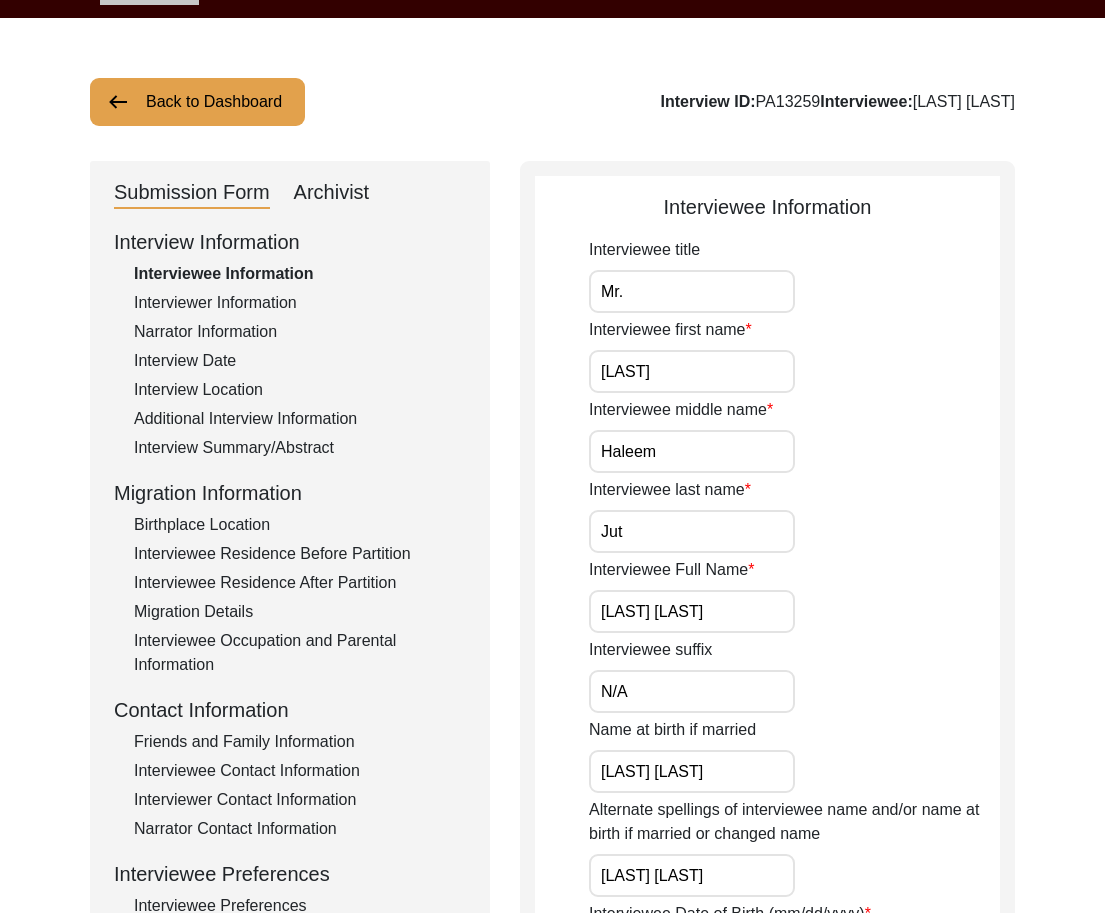 click on "Interviewer Information" 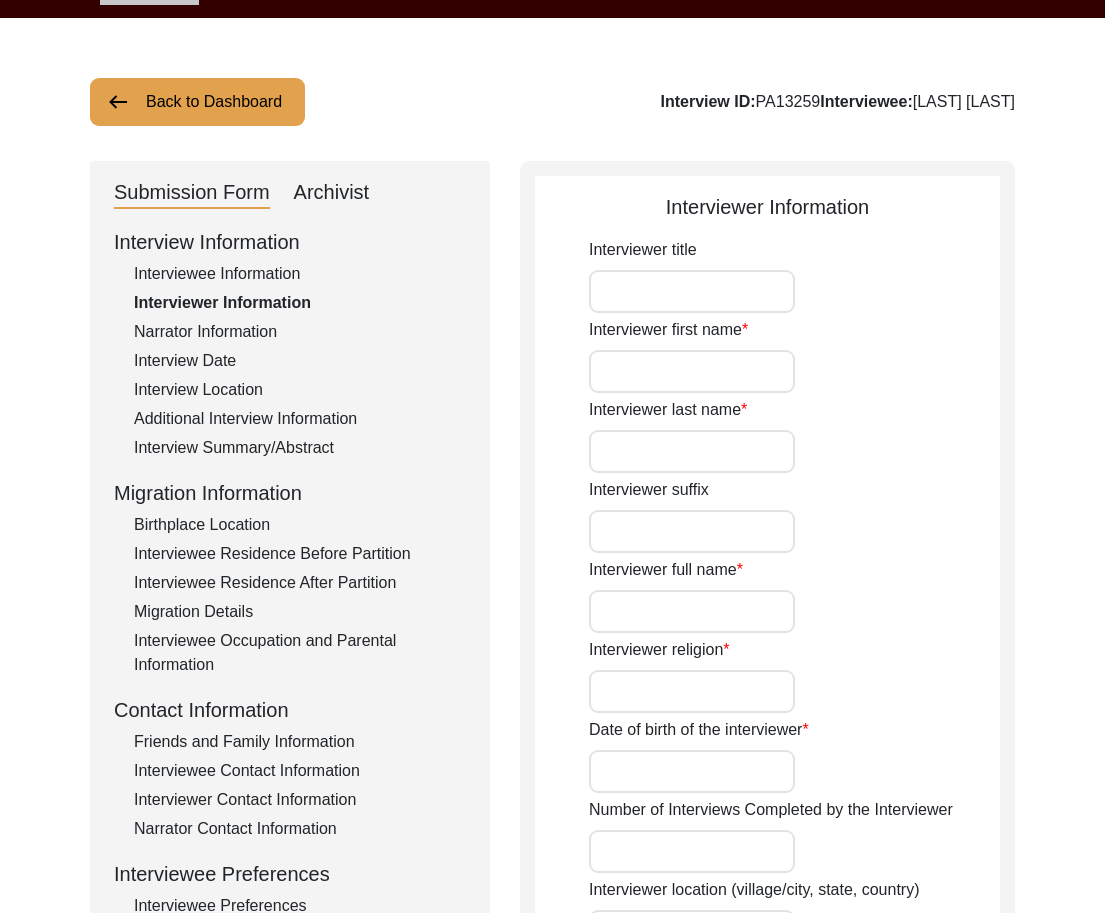 type on "Mr." 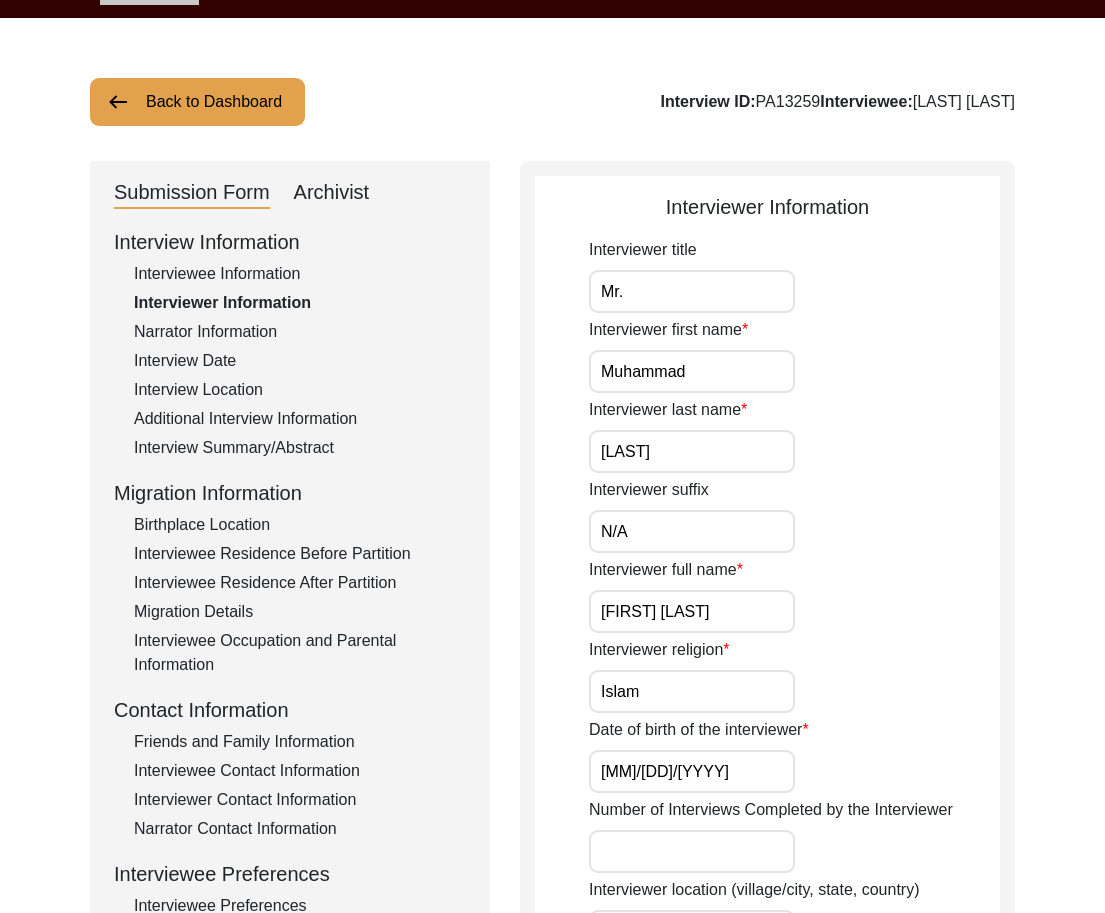 click on "Narrator Information" 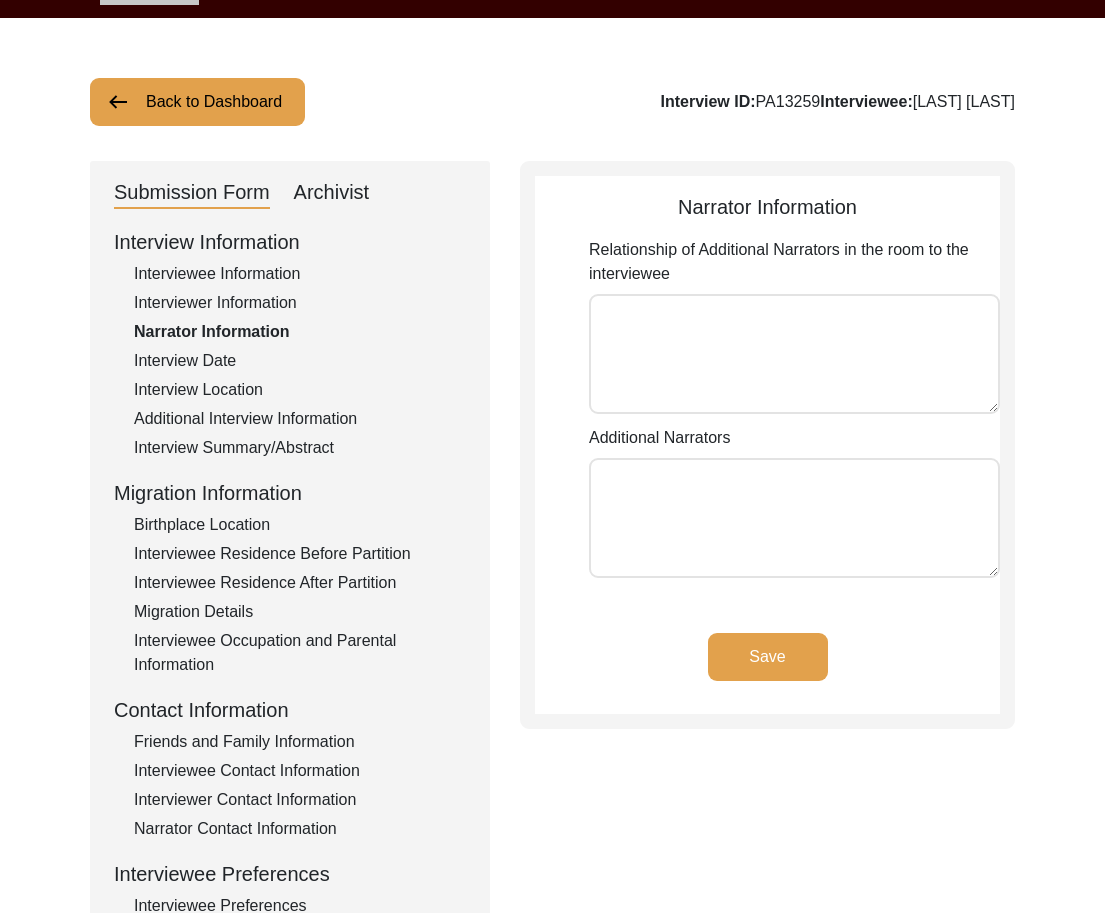 type on "N/A" 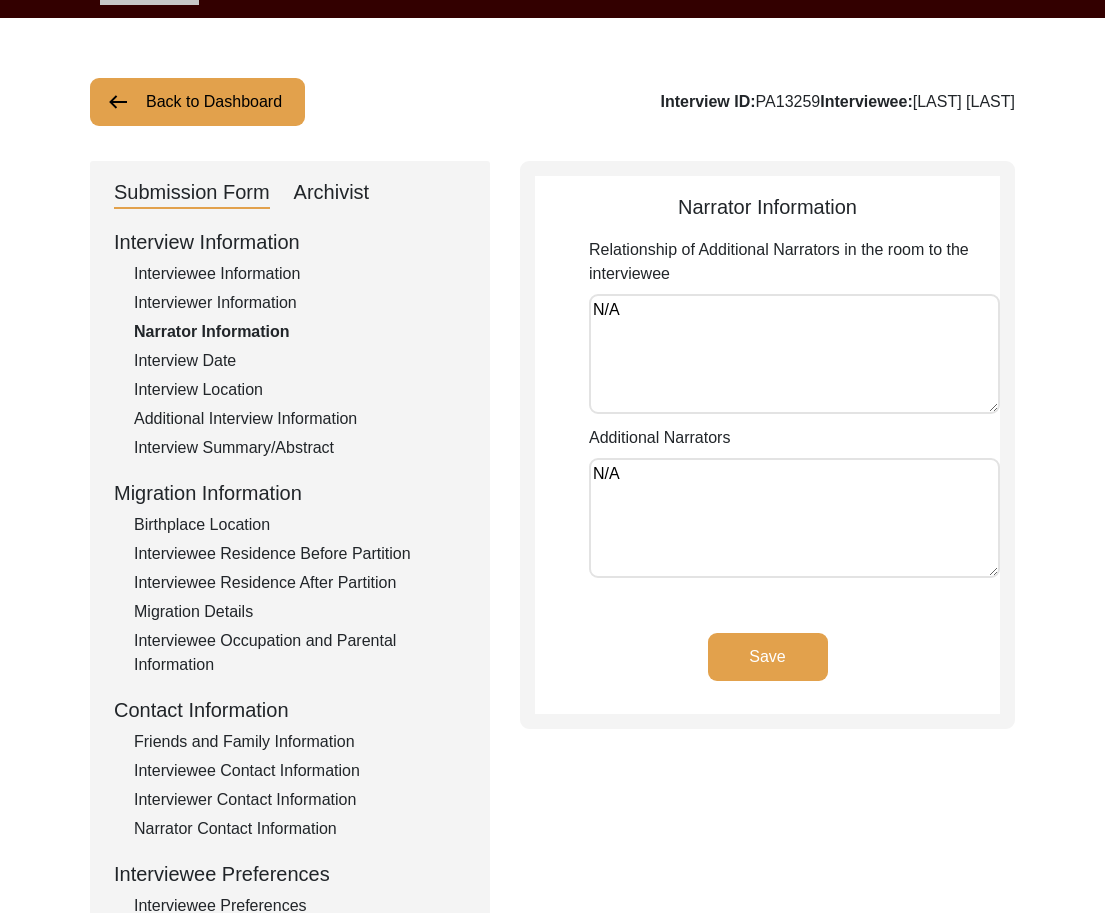 click on "Interviewee Information" 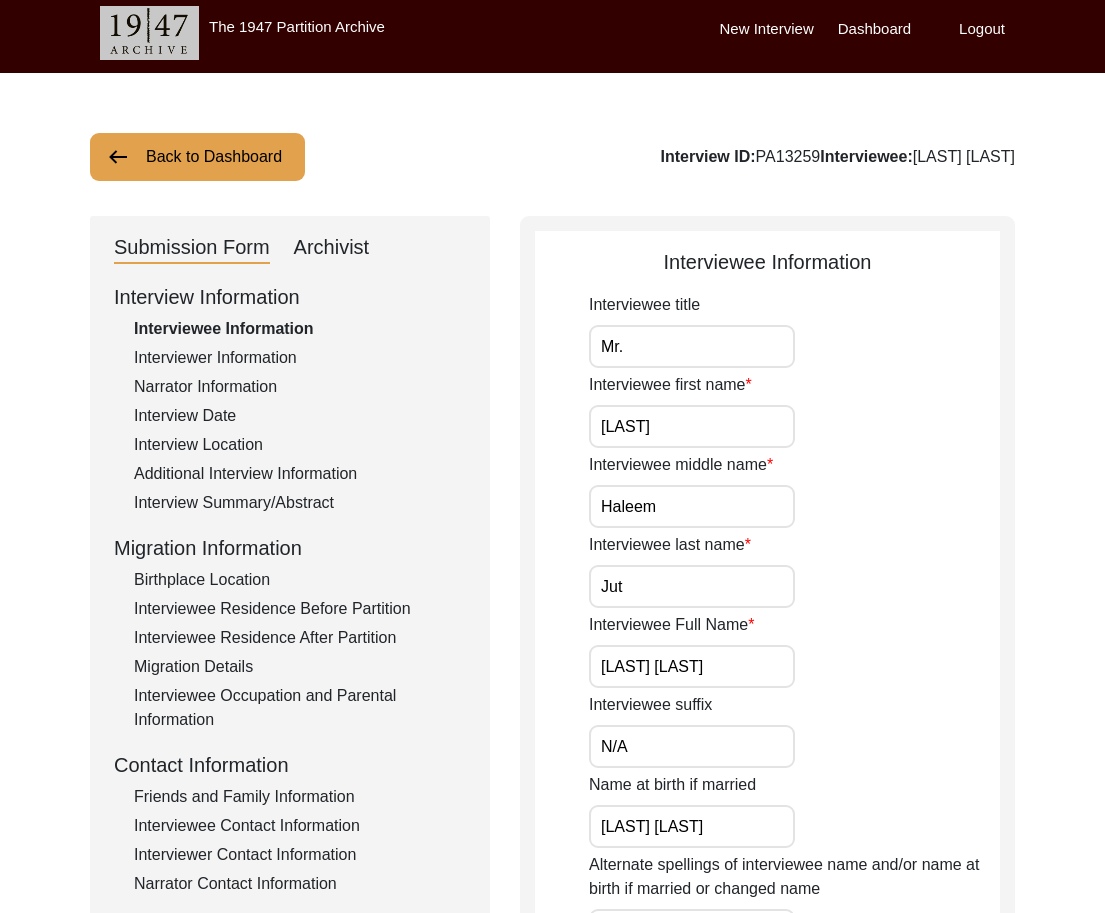 scroll, scrollTop: 0, scrollLeft: 0, axis: both 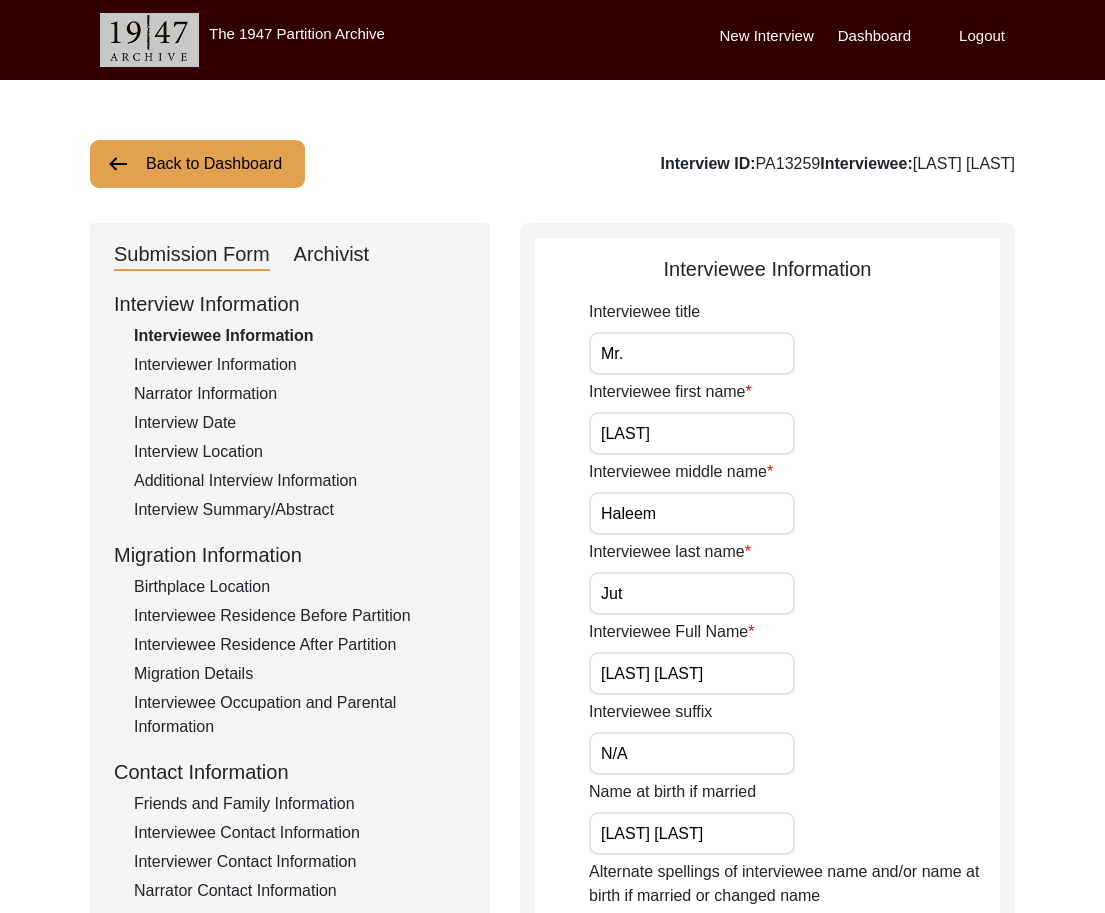 click on "Archivist" 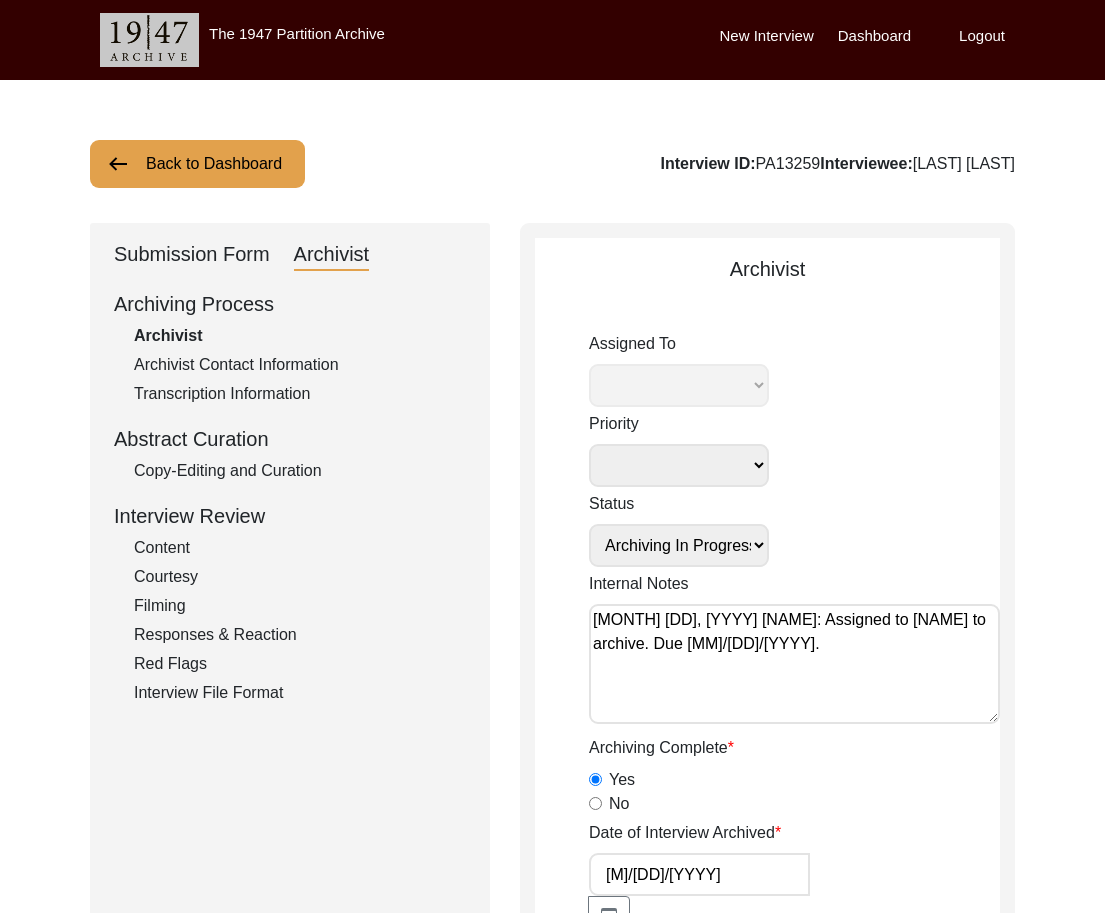 select on "508" 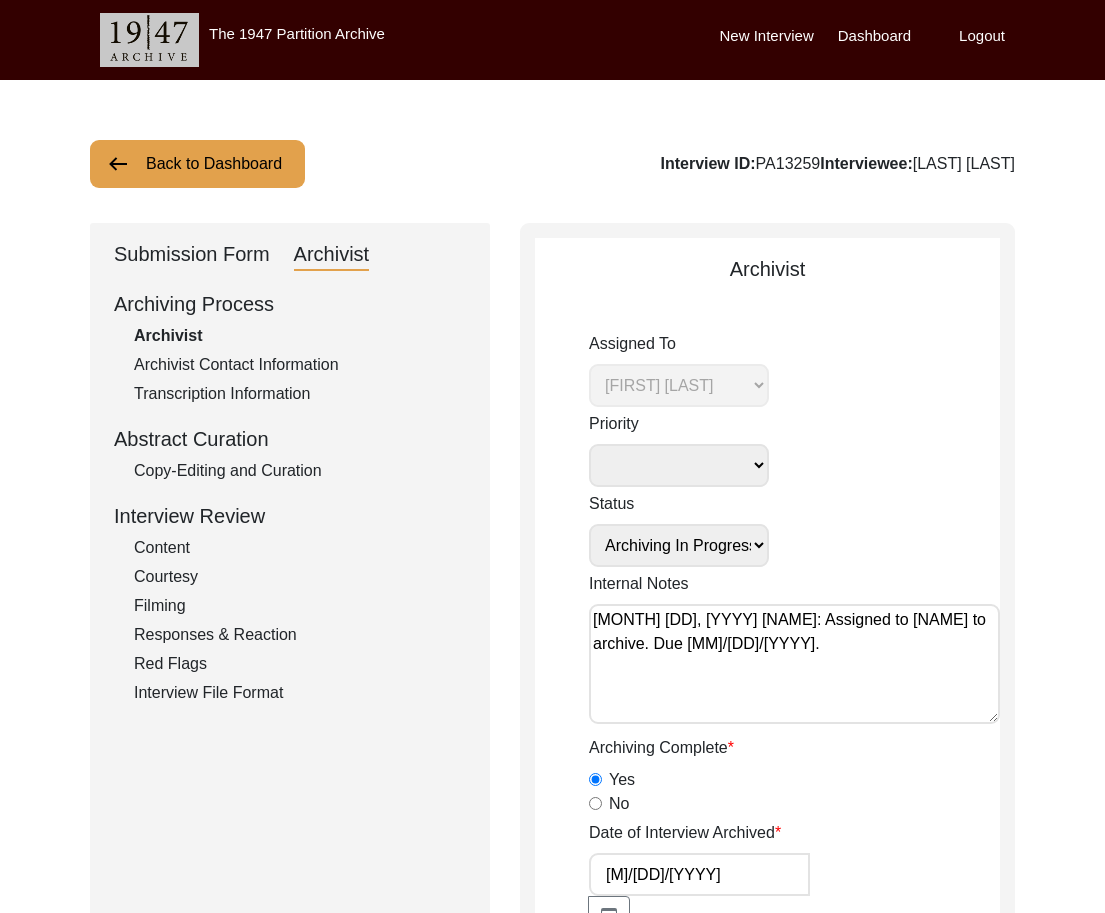 click on "Submission Form" 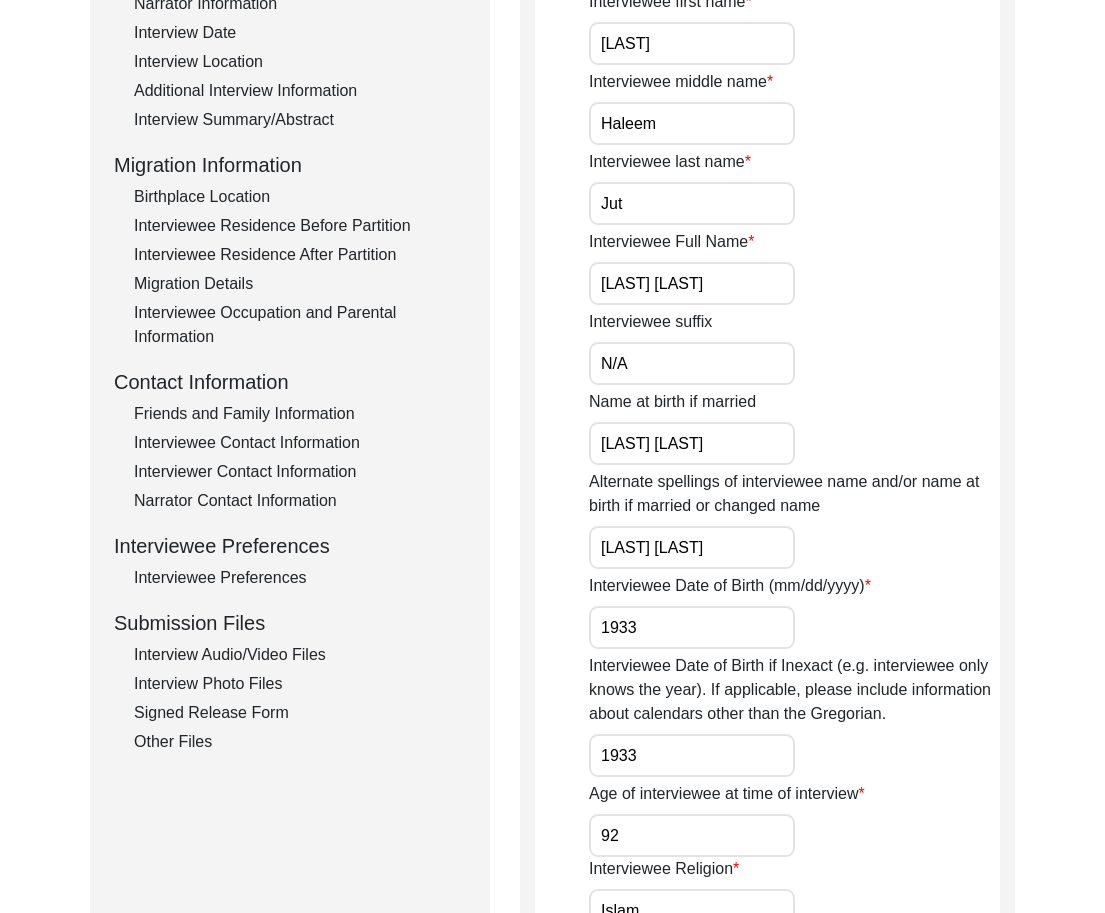 scroll, scrollTop: 398, scrollLeft: 0, axis: vertical 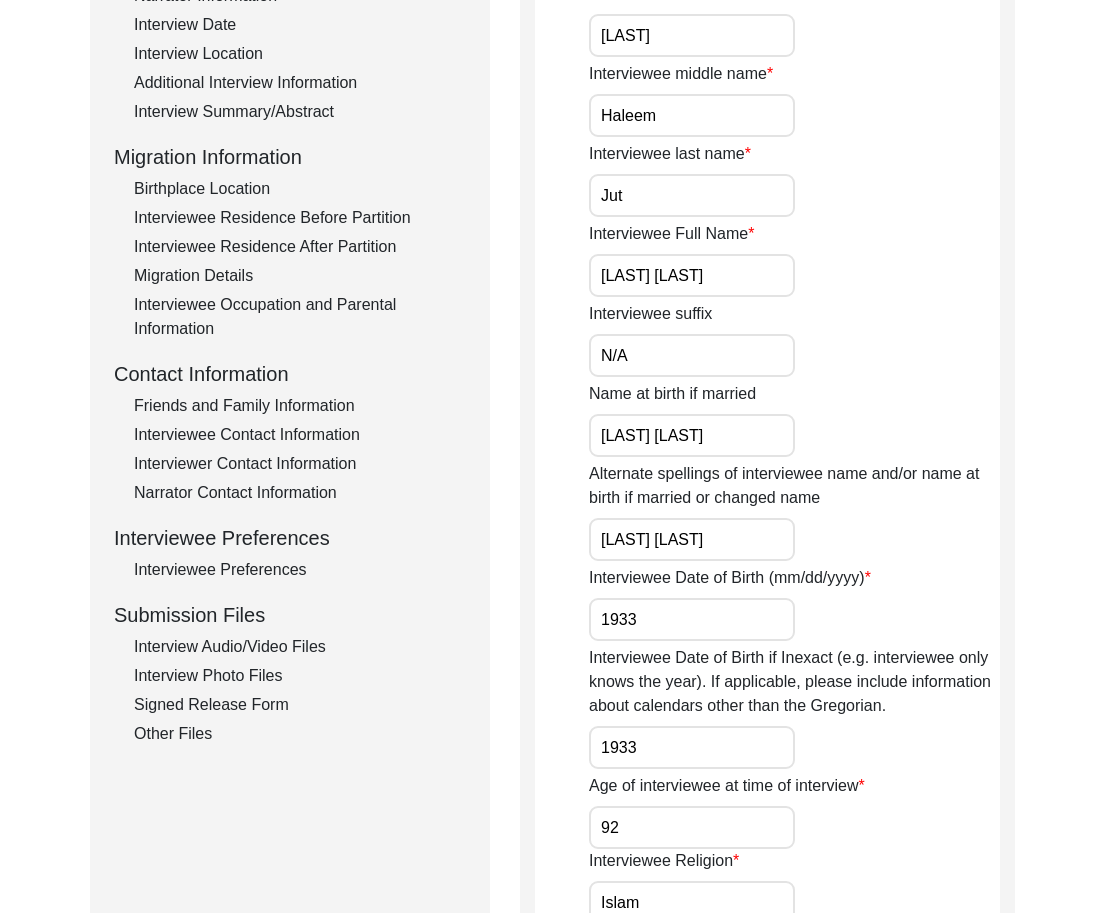 click on "Interview Audio/Video Files" 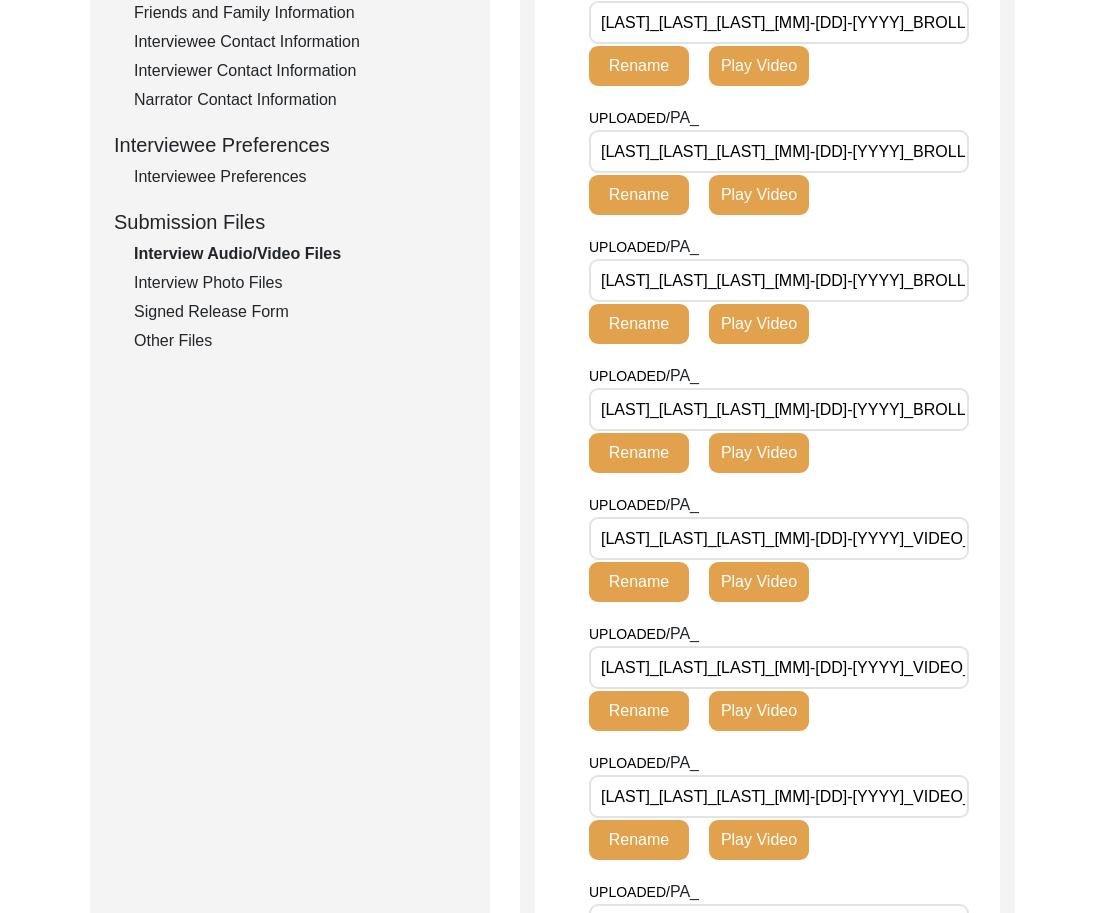 scroll, scrollTop: 748, scrollLeft: 0, axis: vertical 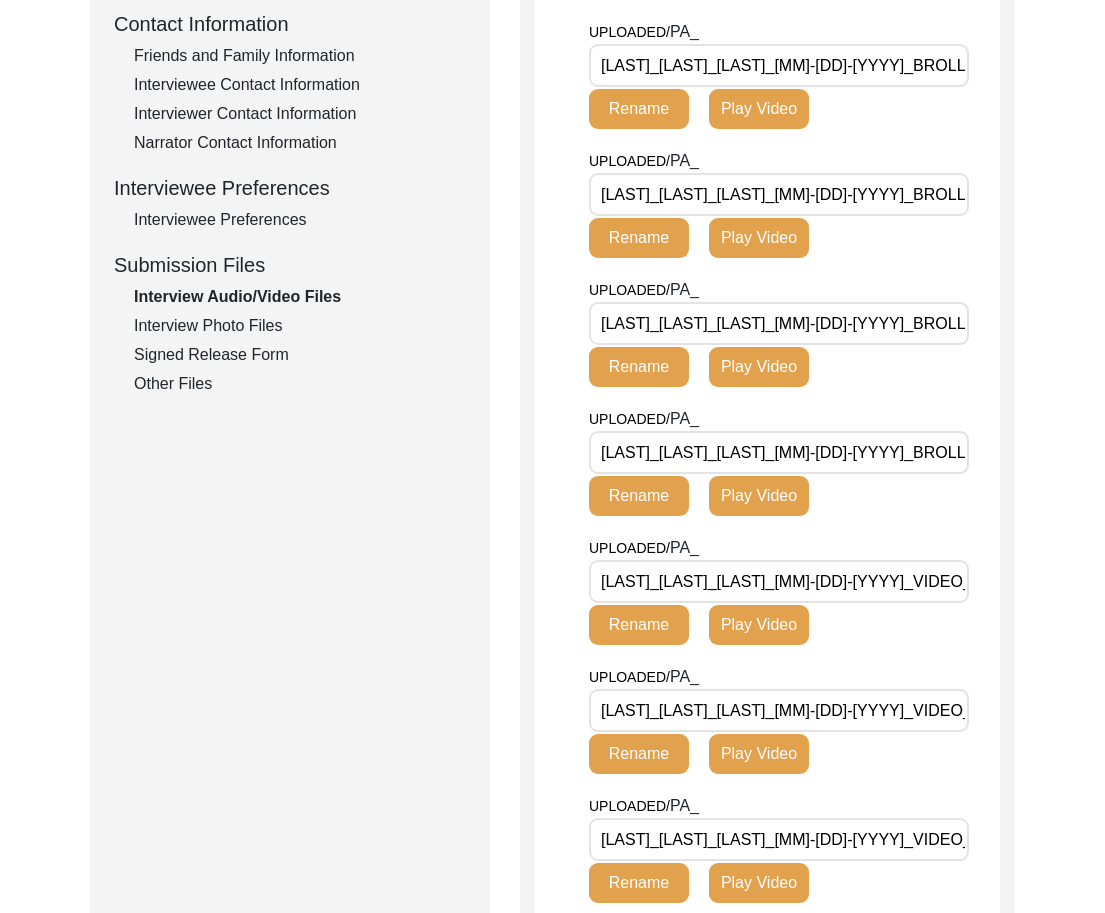 click on "Interview Photo Files" 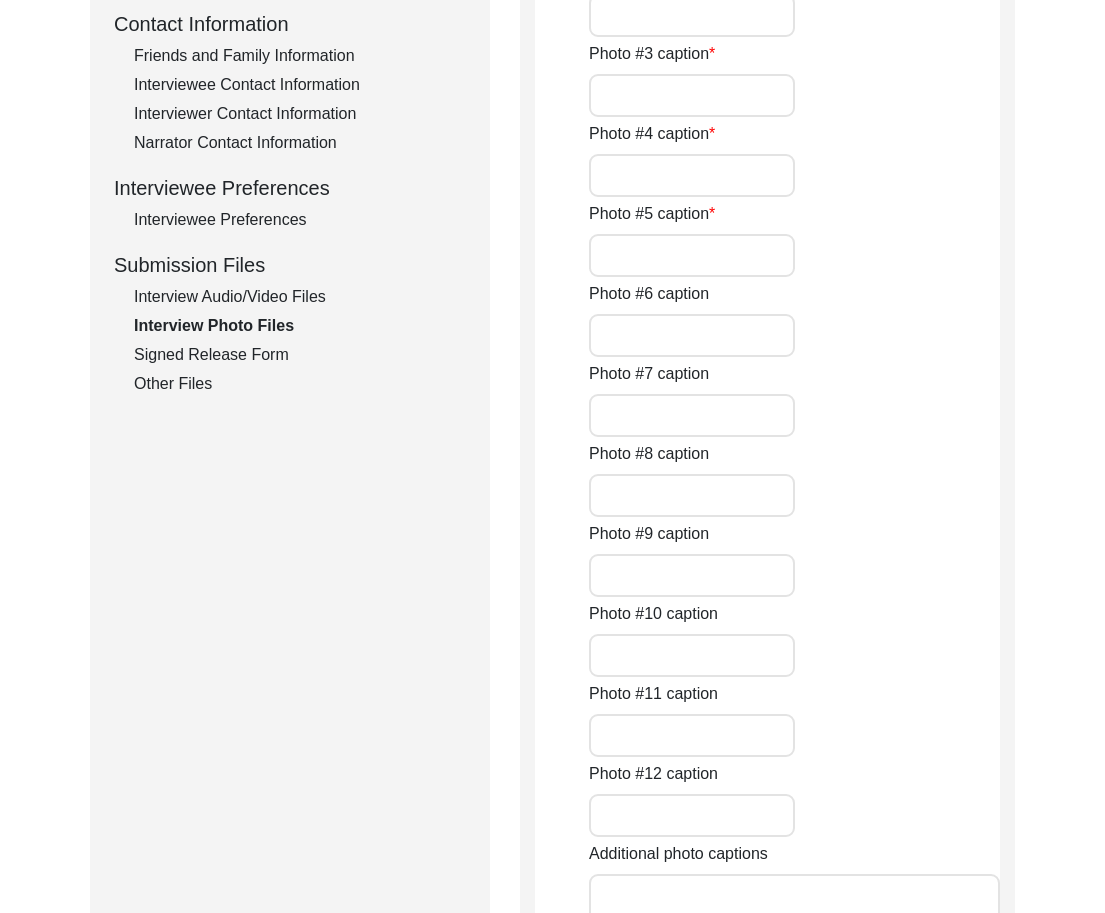 type on "[LAST] [LAST] sitting." 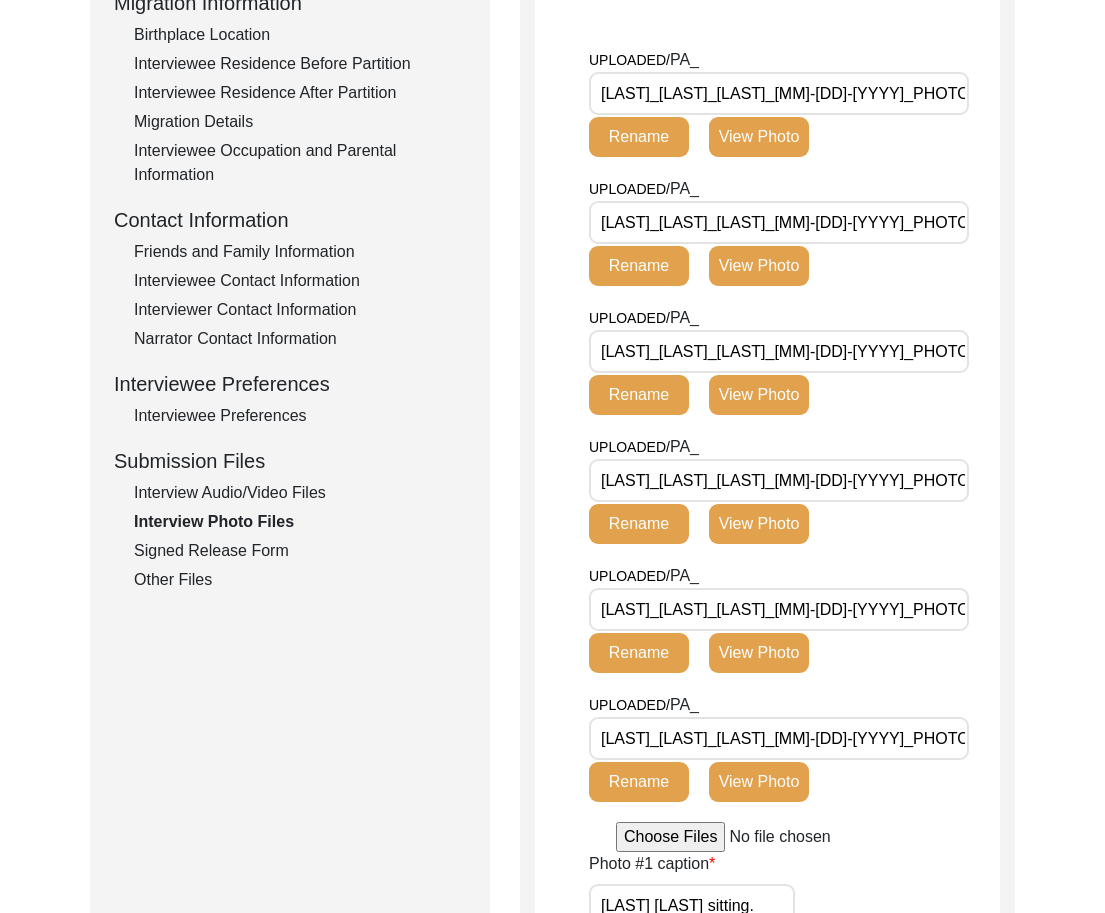 scroll, scrollTop: 532, scrollLeft: 0, axis: vertical 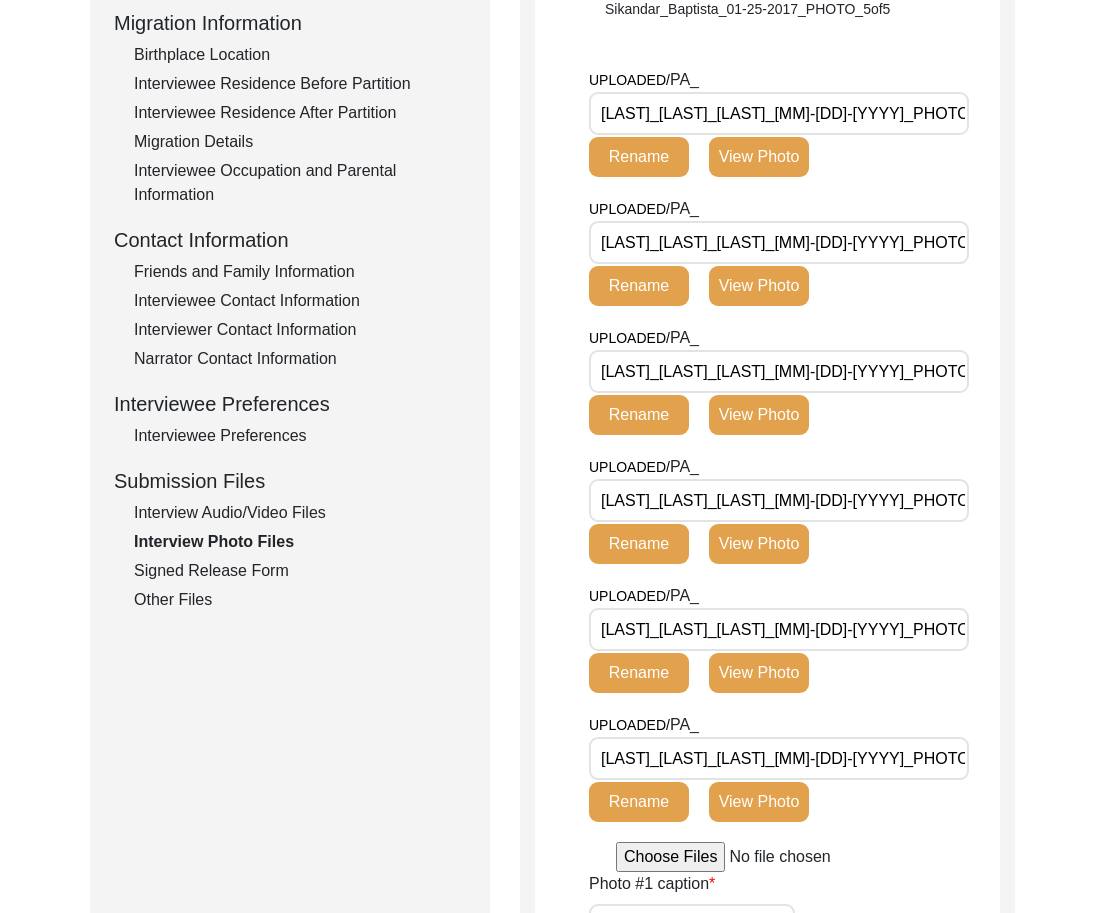 click on "Signed Release Form" 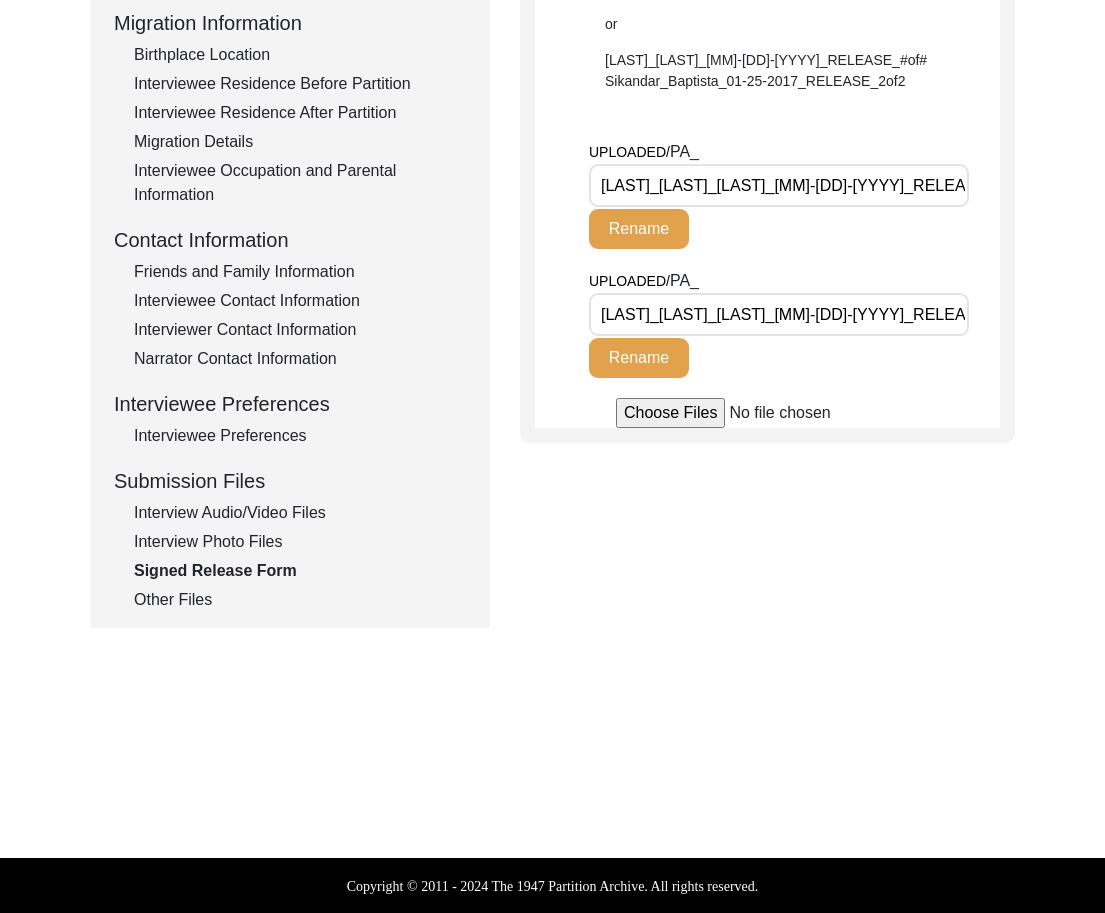 click on "Other Files" 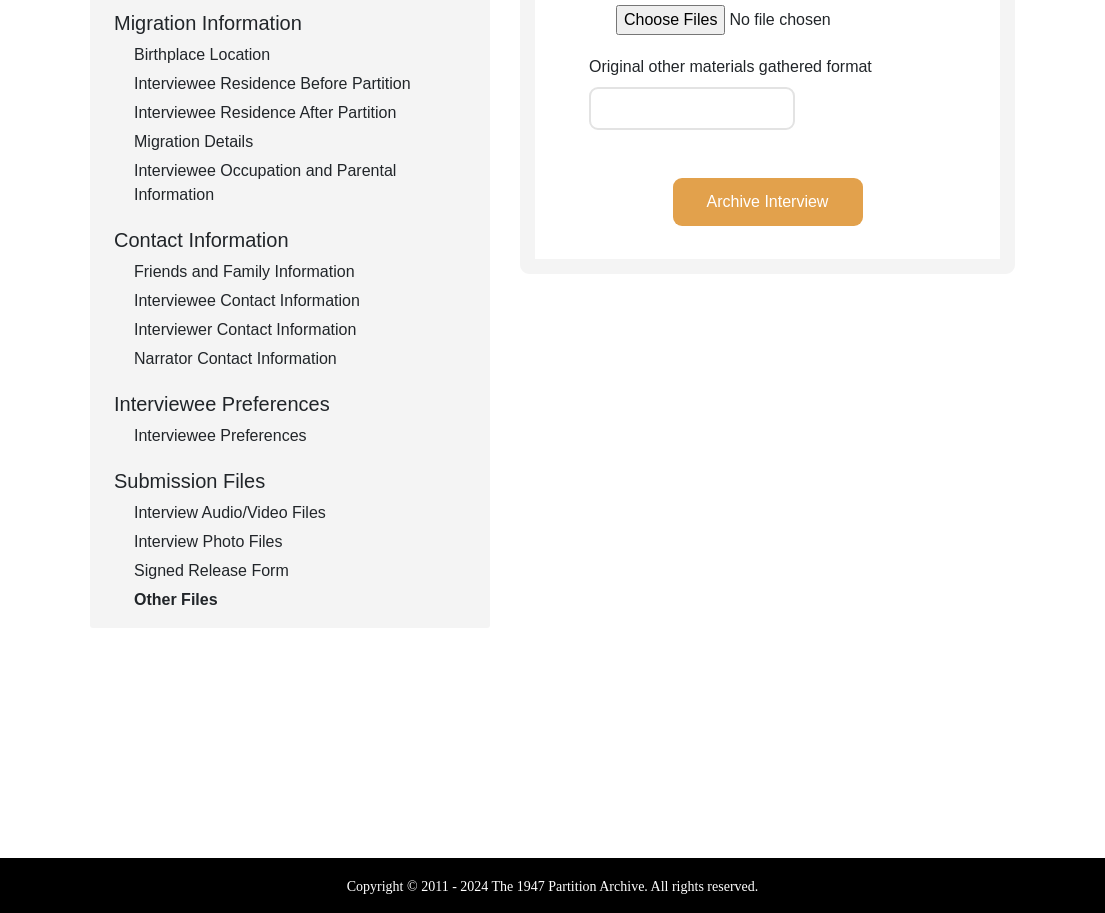 click on "Archive Interview" 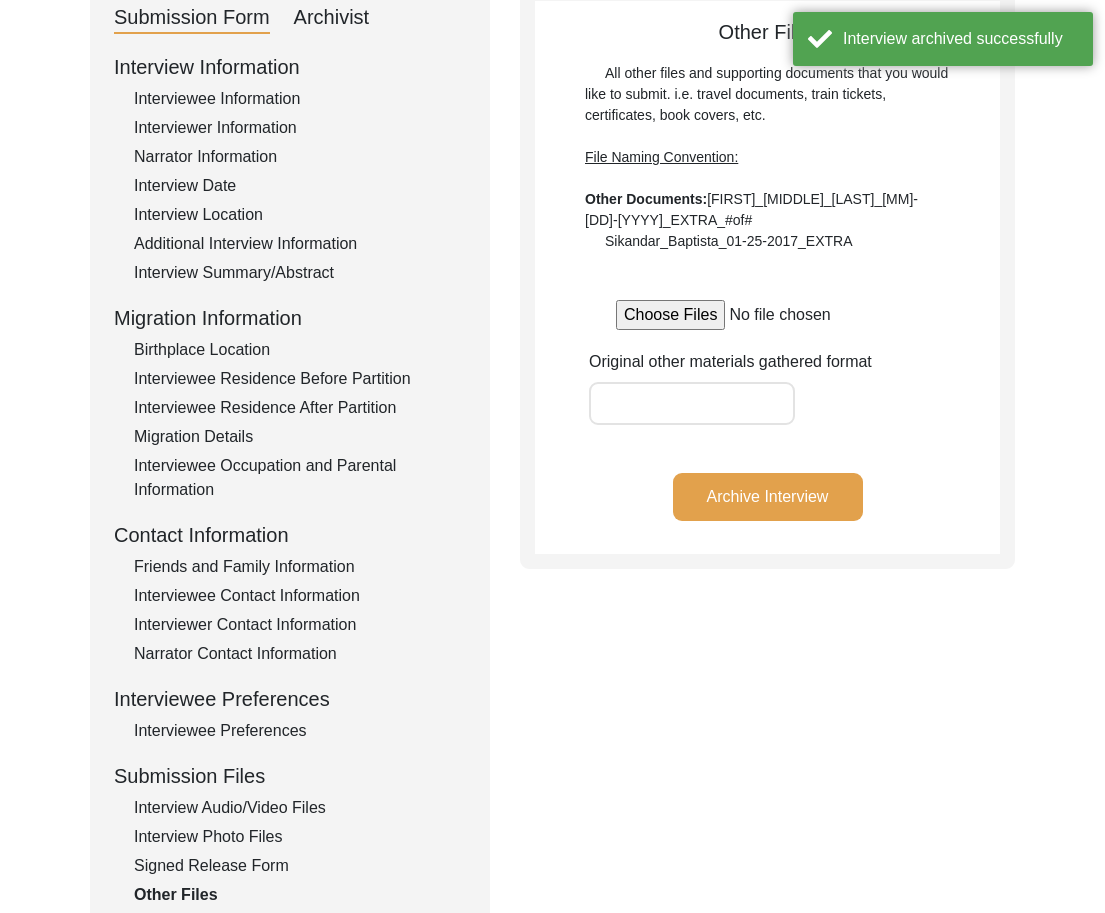scroll, scrollTop: 0, scrollLeft: 0, axis: both 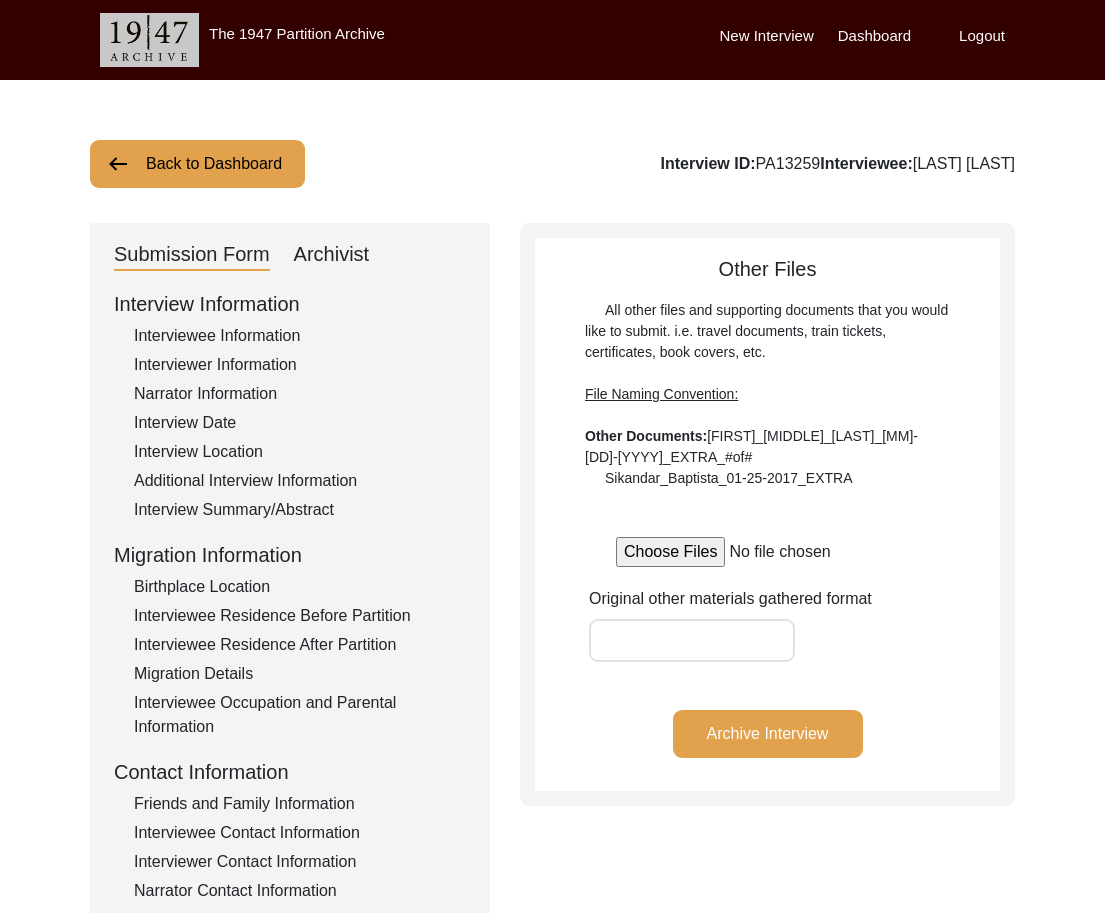 click on "Back to Dashboard" 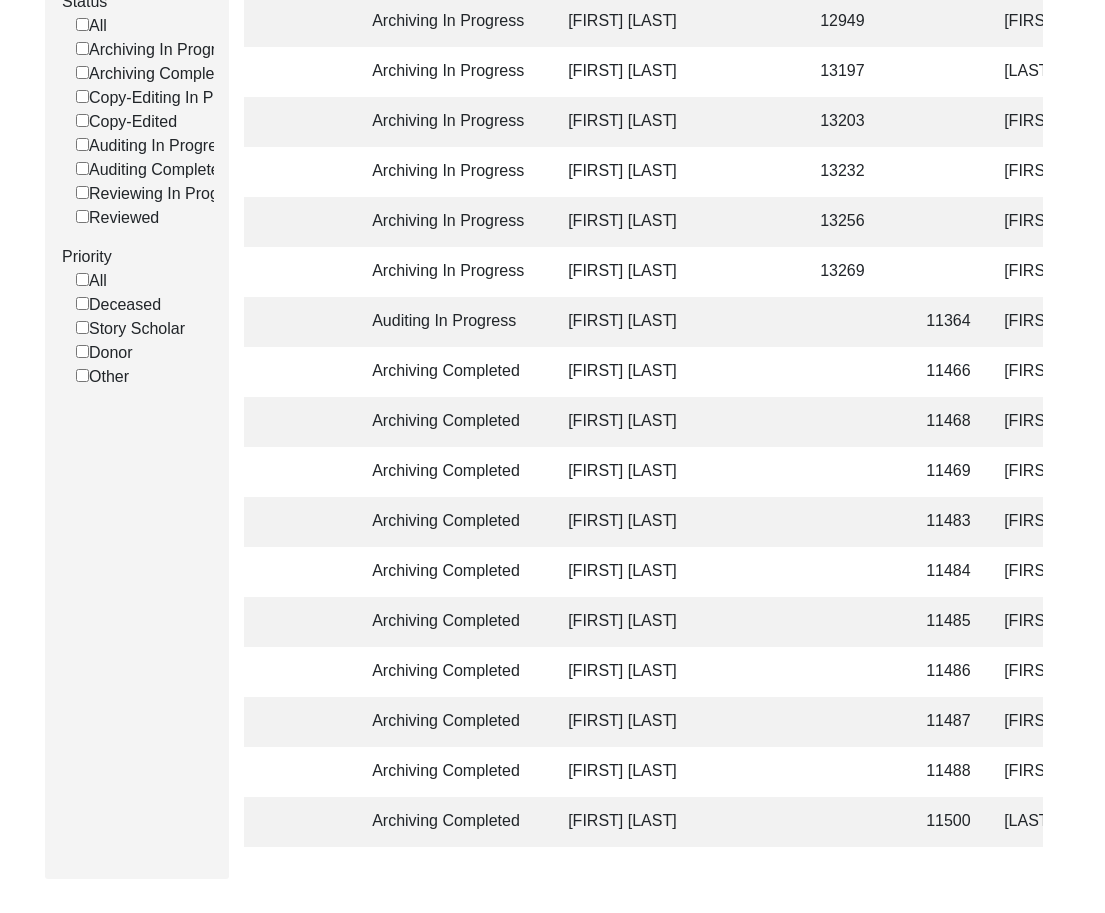 scroll, scrollTop: 356, scrollLeft: 0, axis: vertical 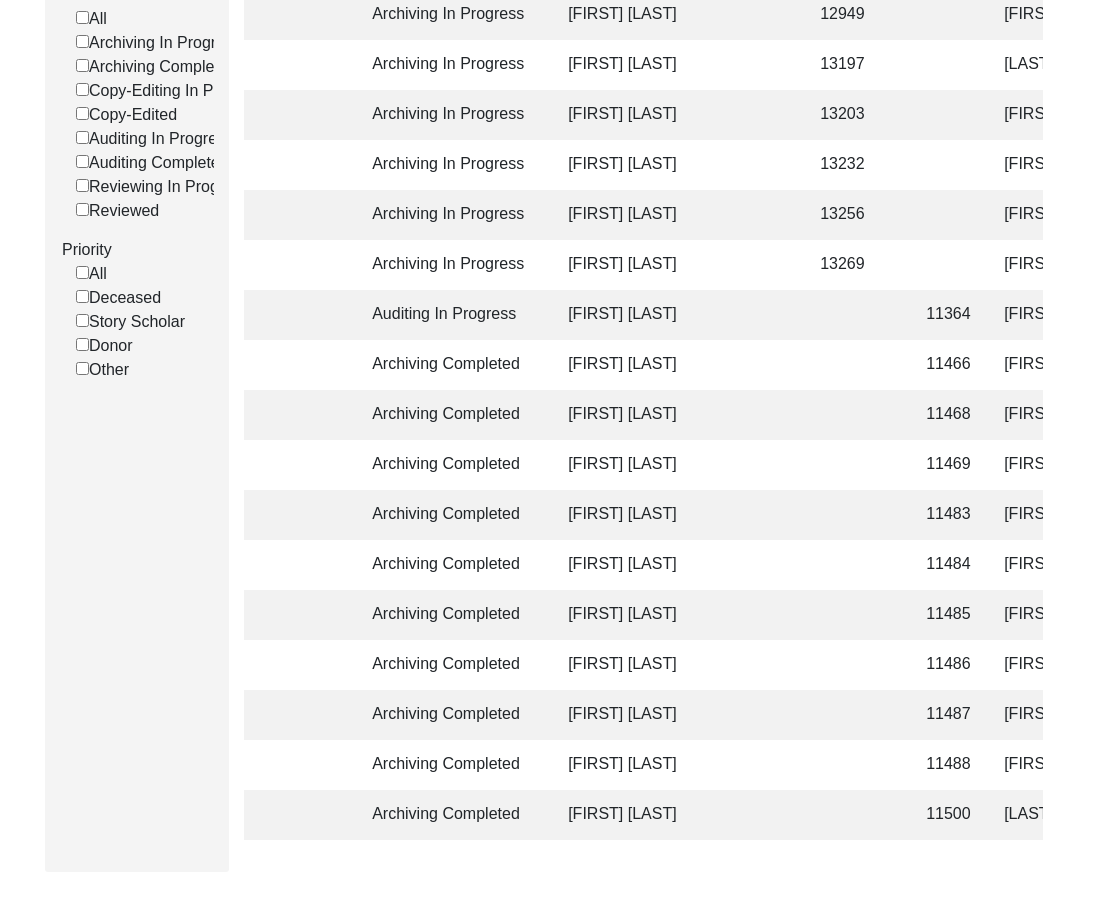 click on "Interviewee Name Interviewer Interview location ([CITY], [PROVINCE], [COUNTRY]) Interview Date Gender of interviewee Interviewee Date of Birth Interviewee Religion Interview Languages "Migrated From (Village/City, State, Country)" "Migrated To (Village/City, State, Country)" POST Form Summary RELEASE Form # Photos of interview Video/Audio Received B-Roll Received Doc & Video confirm email sent Archiving In Progress [FIRST] [LAST] [FIRST] [LAST] [CITY], [PROVINCE], [COUNTRY] [MM]/[DD]/[YYYY] Male [MM]/[DD]/[YYYY] [RELIGION] [LANGUAGE], [LANGUAGE] [CITY], [PROVINCE], [COUNTRY] [CITY], [PROVINCE], [COUNTRY] Archiving In Progress [FIRST] [LAST] [FIRST] [LAST] [CITY], [DISTRICT], [PROVINCE], [COUNTRY] [M]/[DD]/[YYYY] Male [MM]/[DD]/[YYYY] [RELIGION] [LANGUAGE] [CITY], [DISTRICT], [PROVINCE], [COUNTRY] Did Not Migrate Archiving In Progress [FIRST] [LAST] [FIRST] [LAST] [CITY], [DISTRICT], [PROVINCE], [COUNTRY] [MM]/[DD]/[YYYY]" 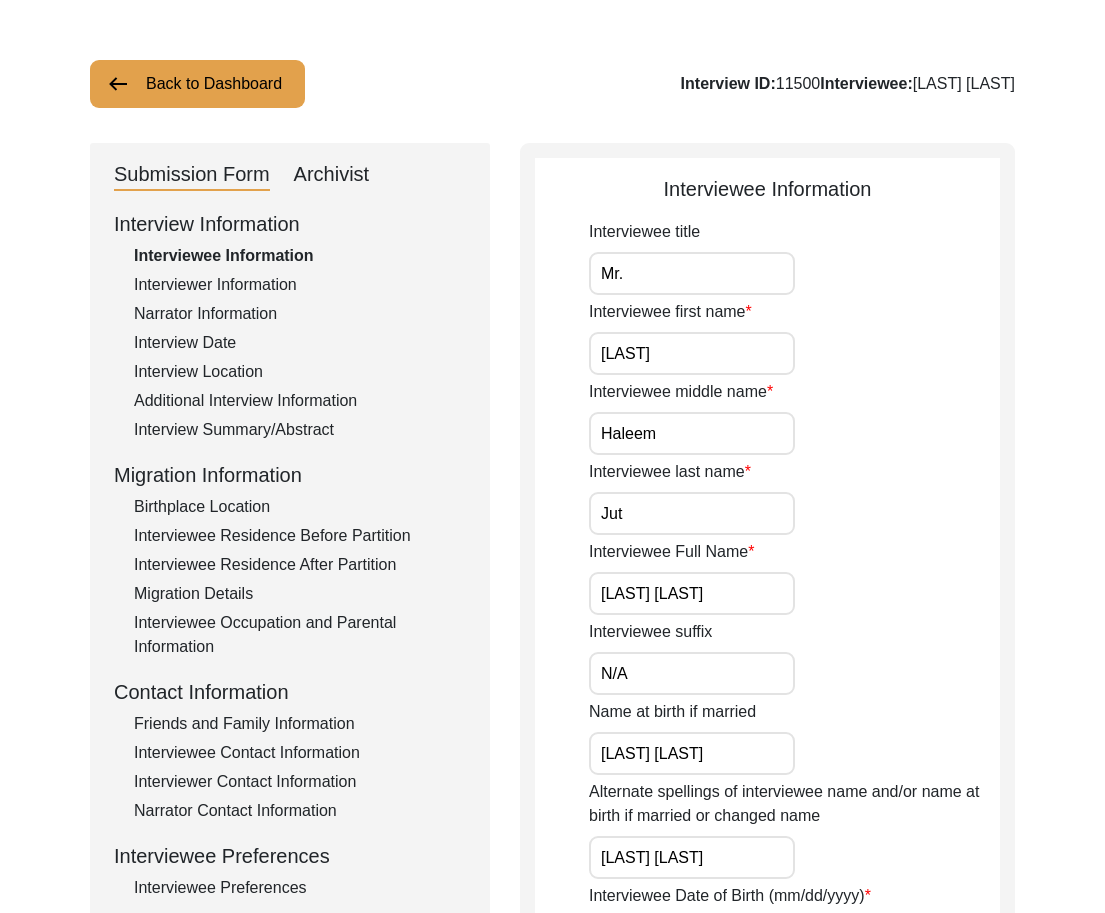scroll, scrollTop: 0, scrollLeft: 0, axis: both 